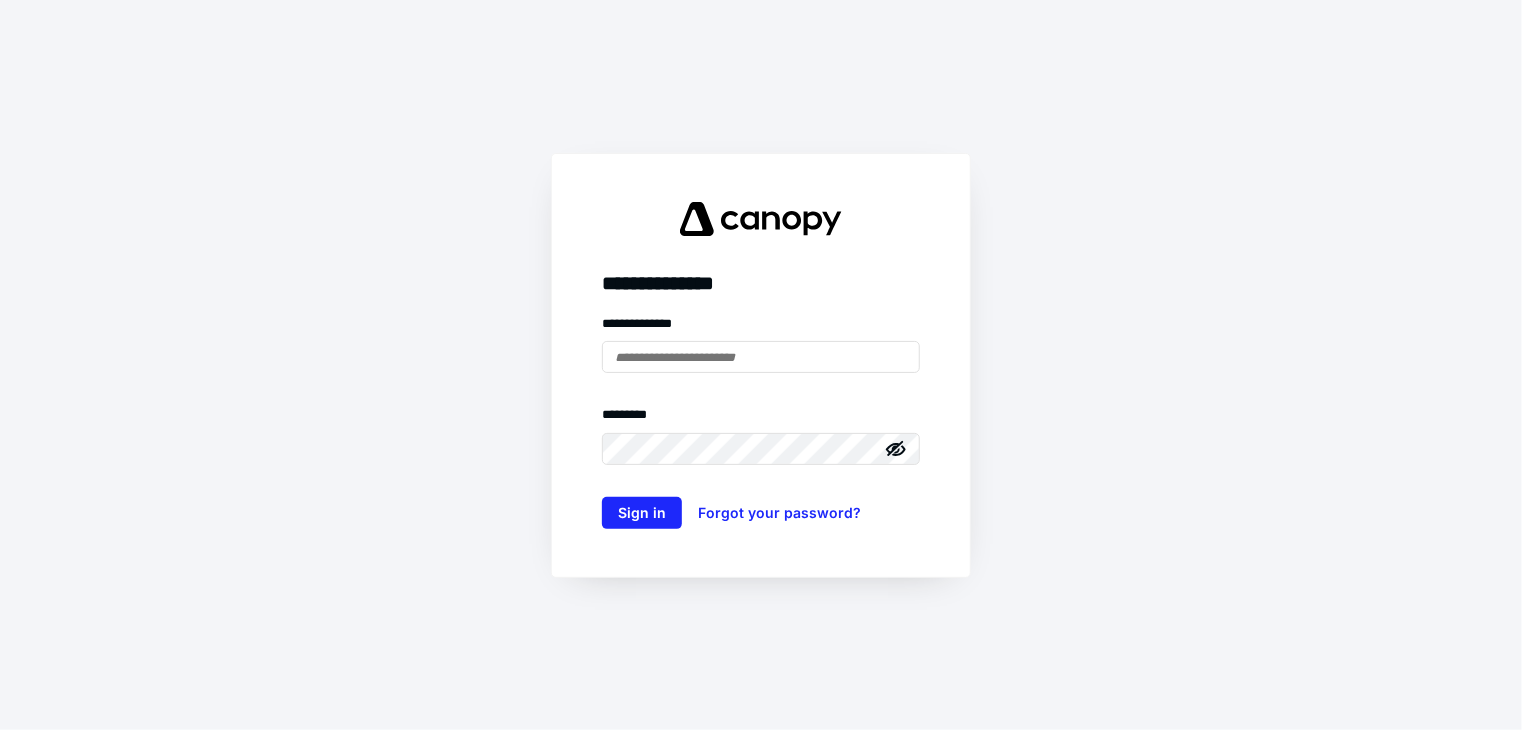 scroll, scrollTop: 0, scrollLeft: 0, axis: both 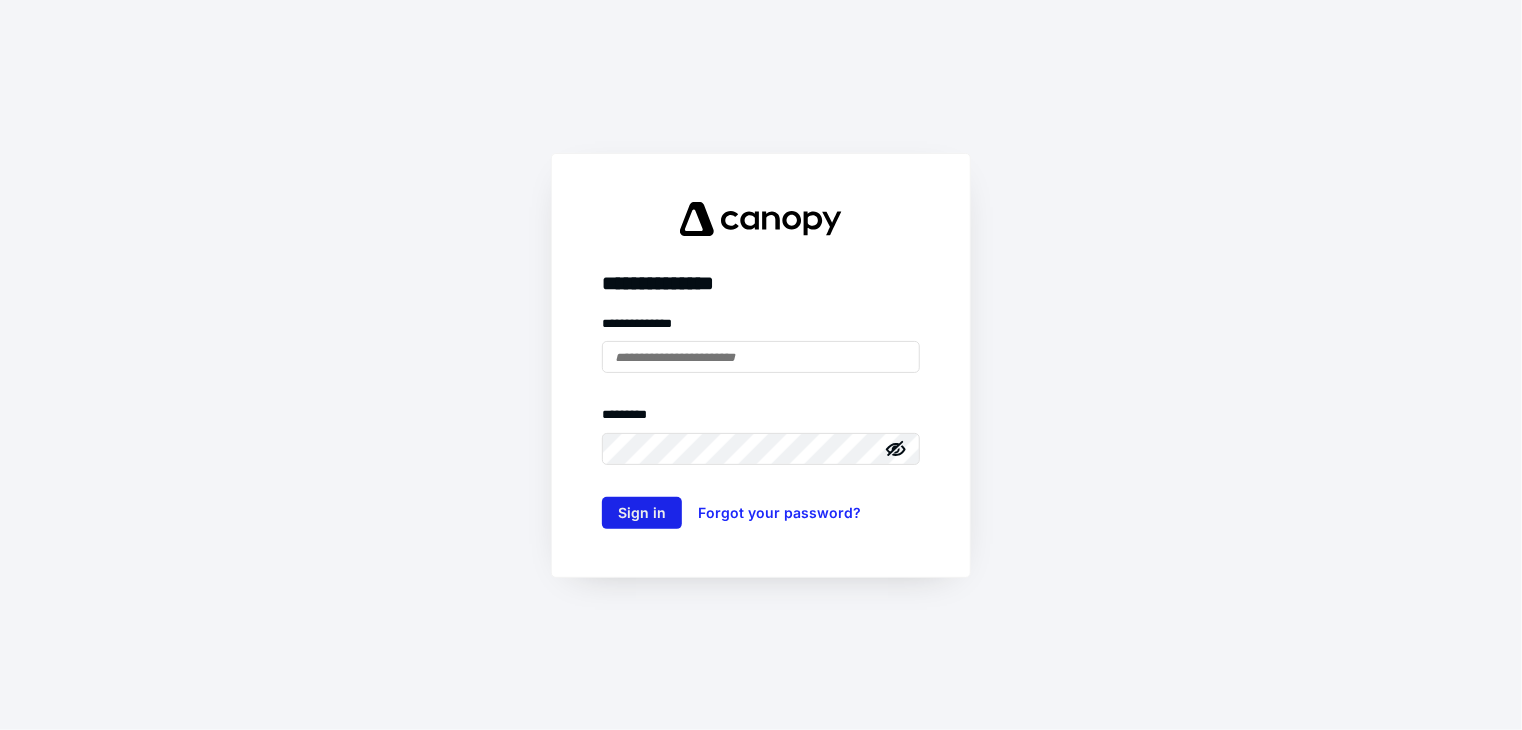type on "**********" 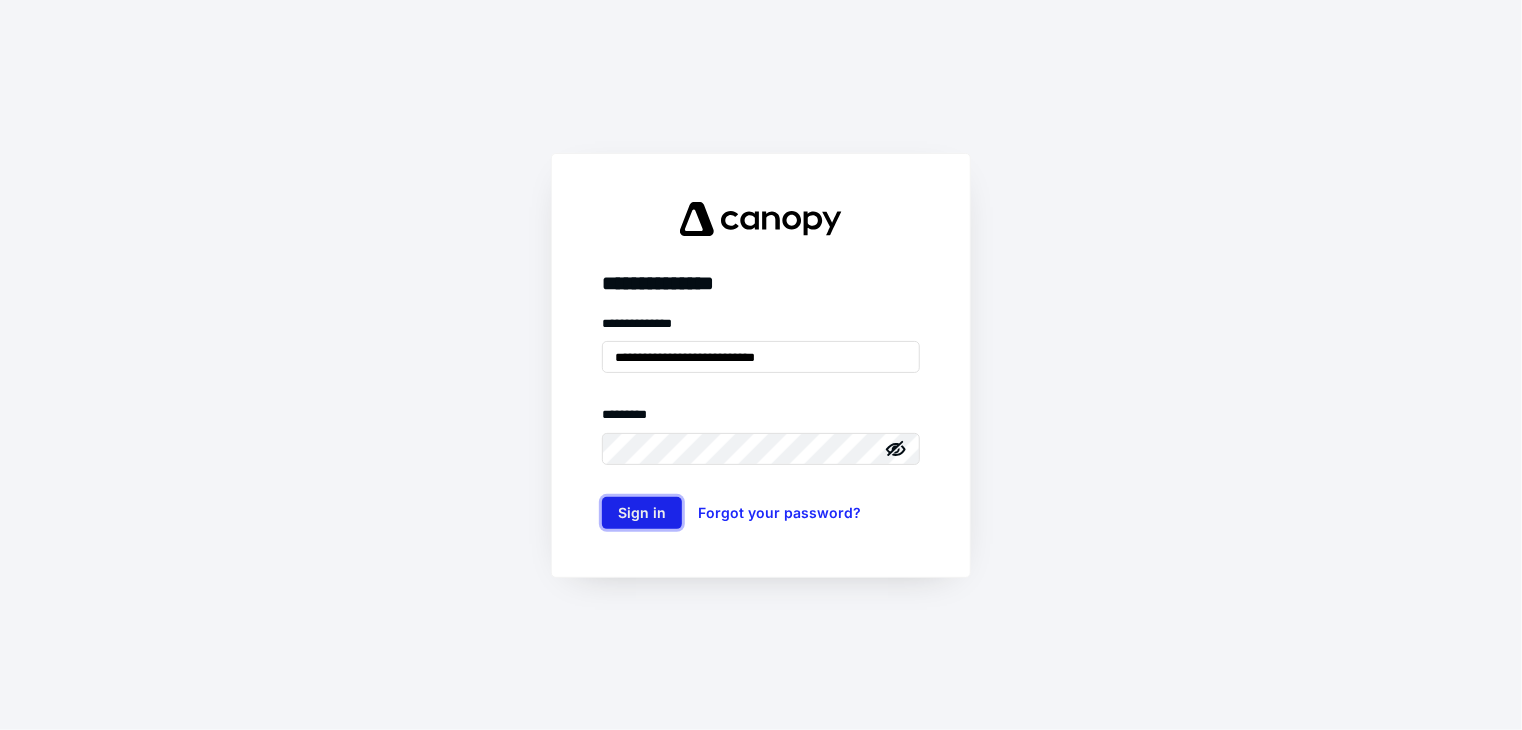 click on "Sign in" at bounding box center (642, 513) 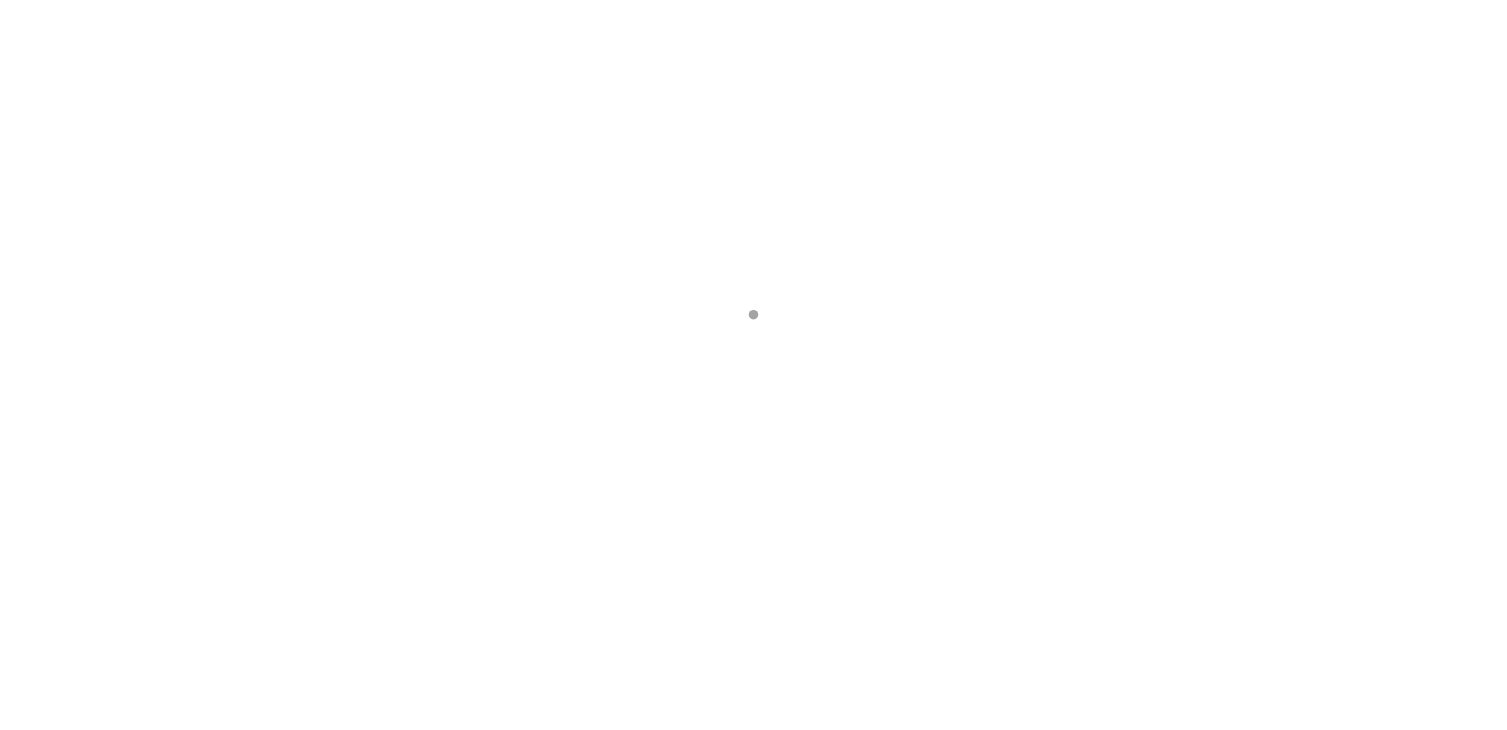 scroll, scrollTop: 0, scrollLeft: 0, axis: both 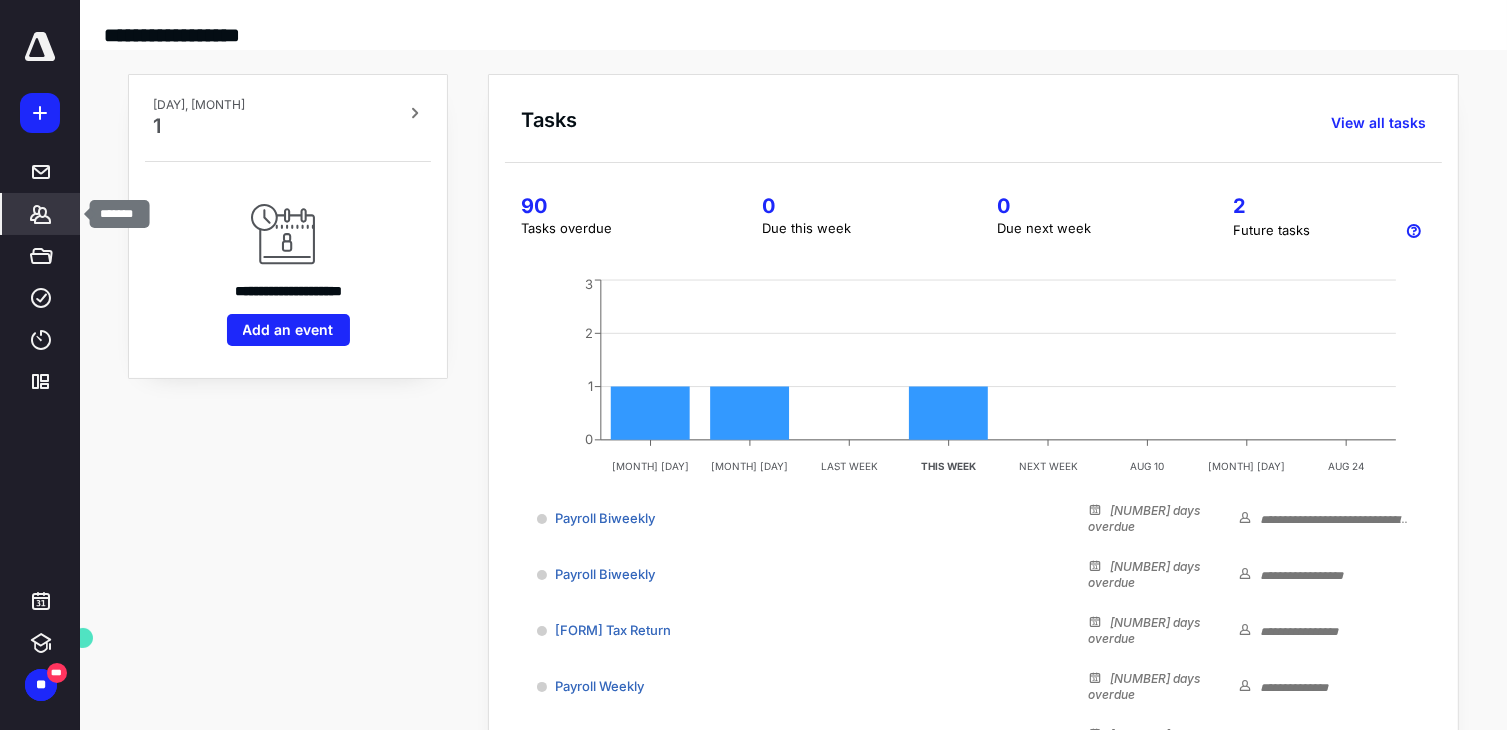 click 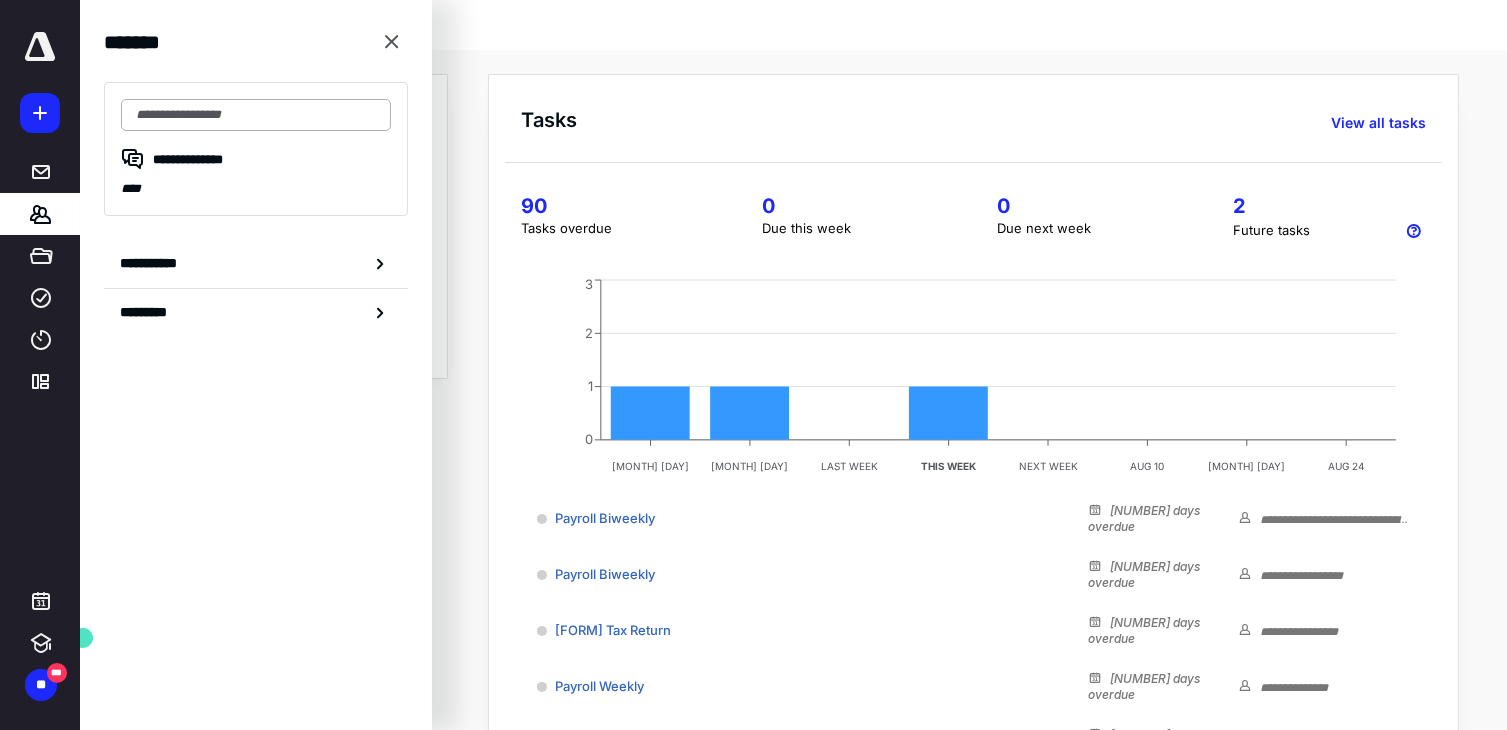 click at bounding box center (256, 115) 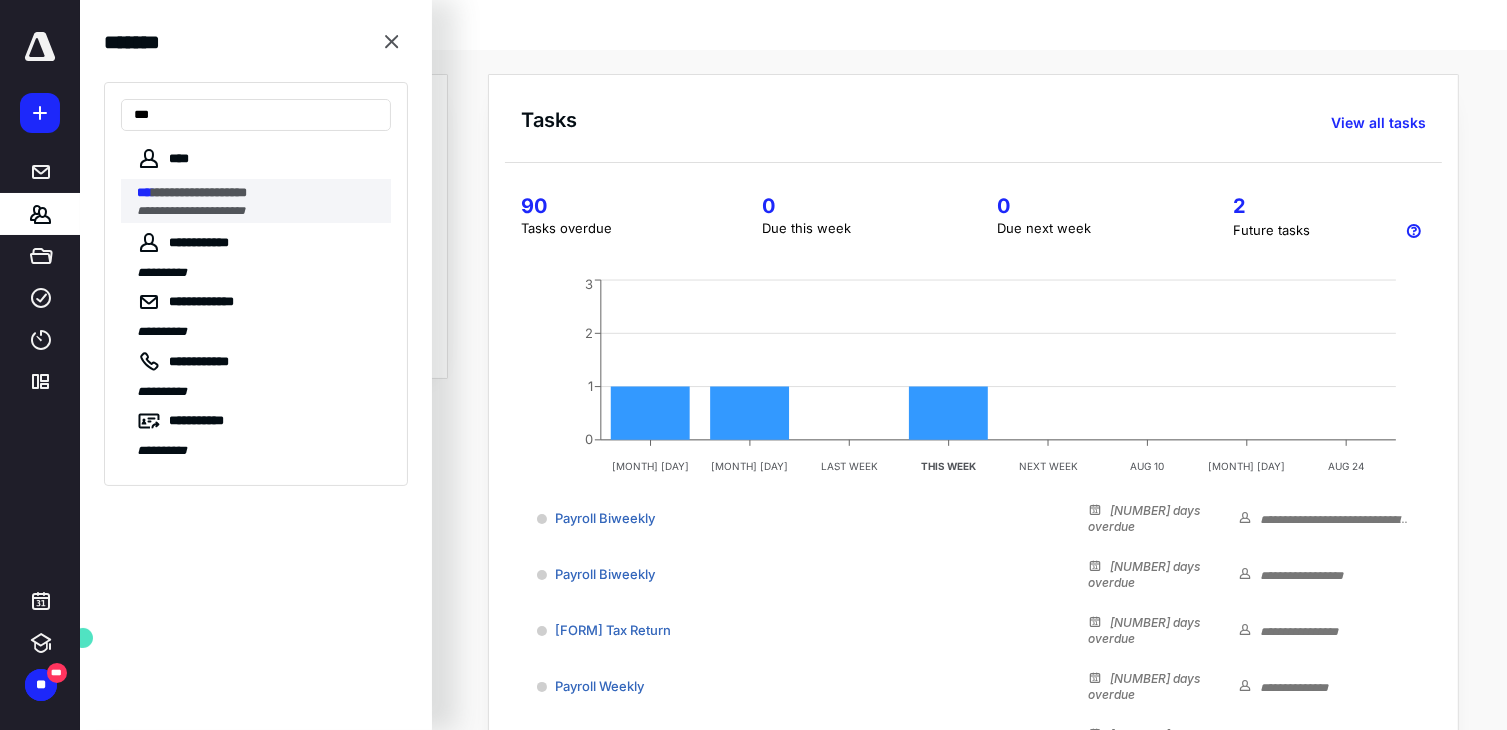 type on "***" 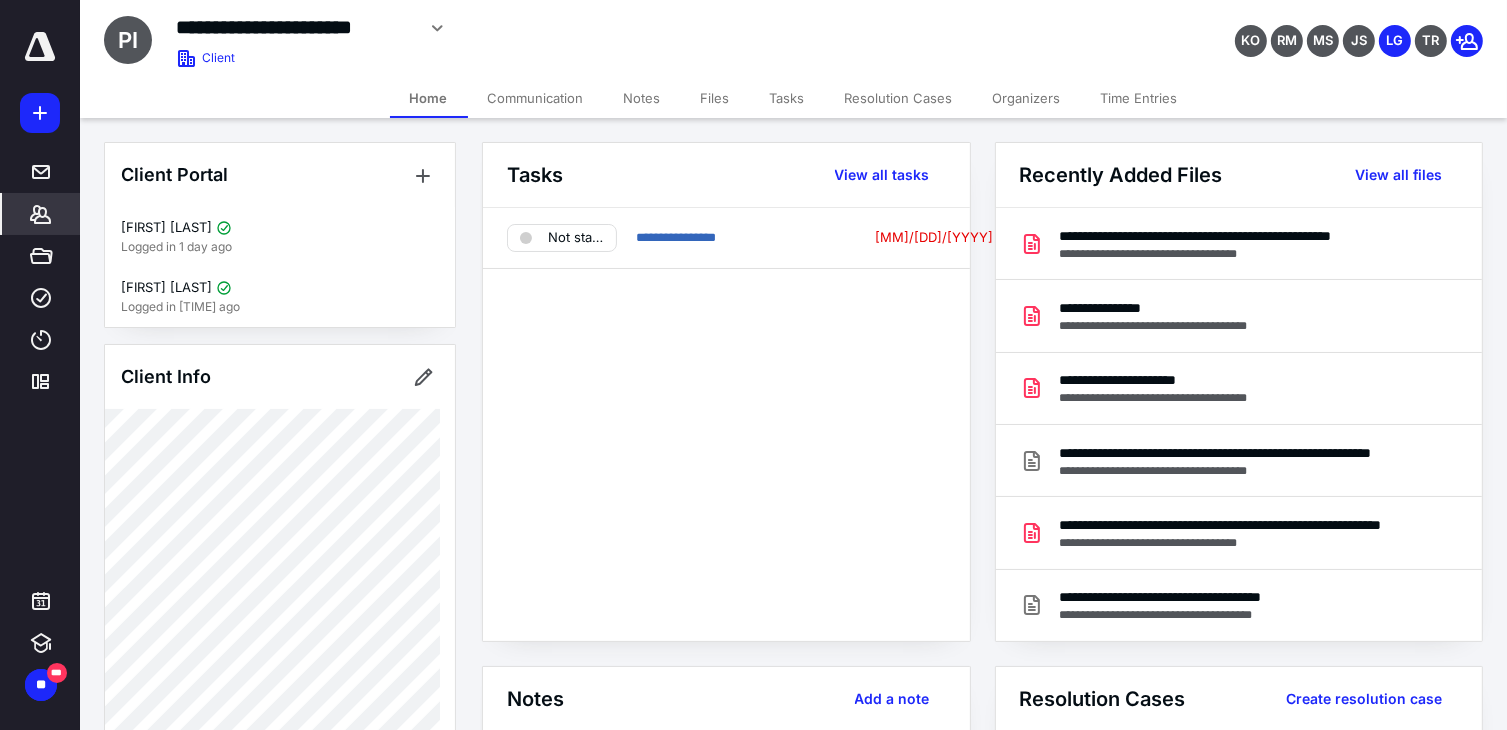 click on "Files" at bounding box center (715, 98) 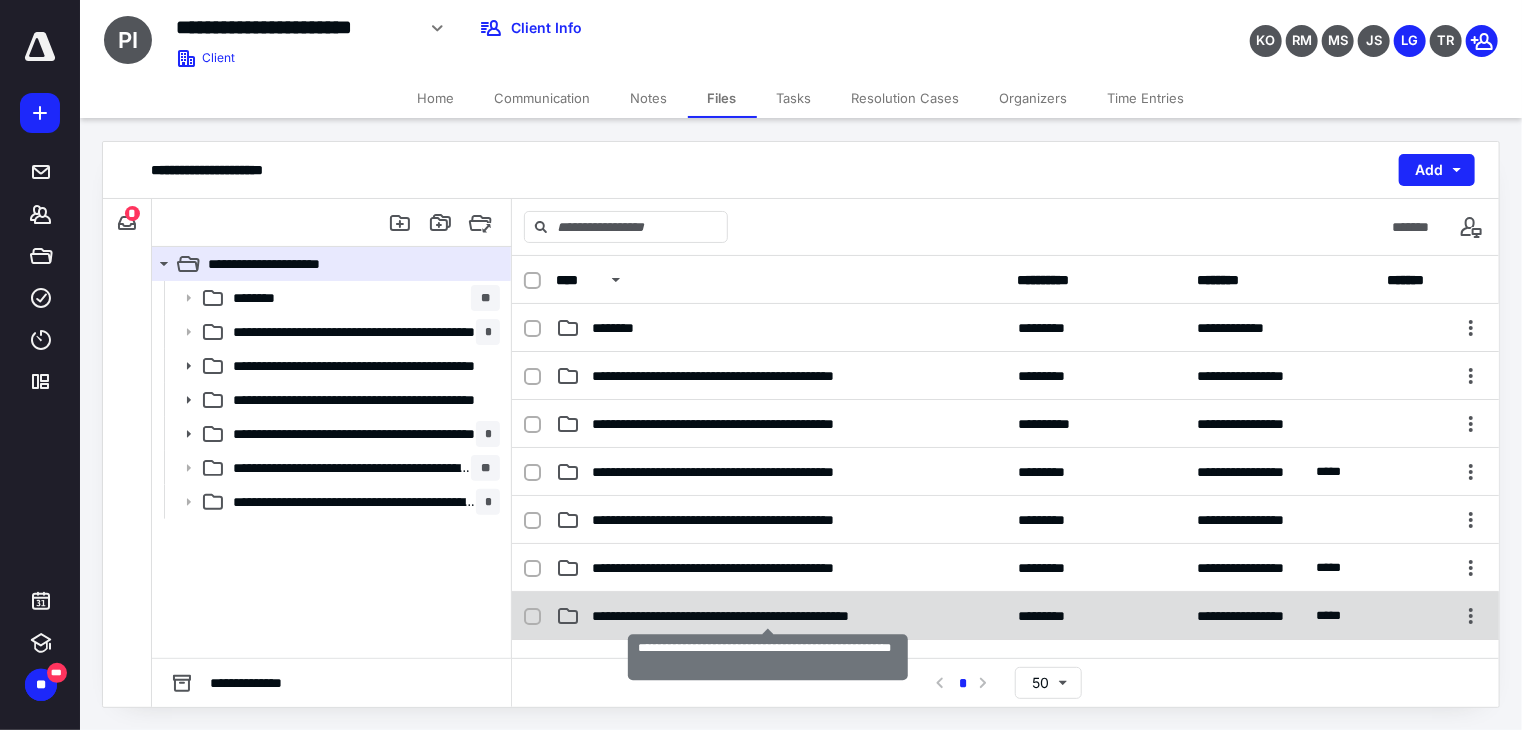 click on "**********" at bounding box center (768, 616) 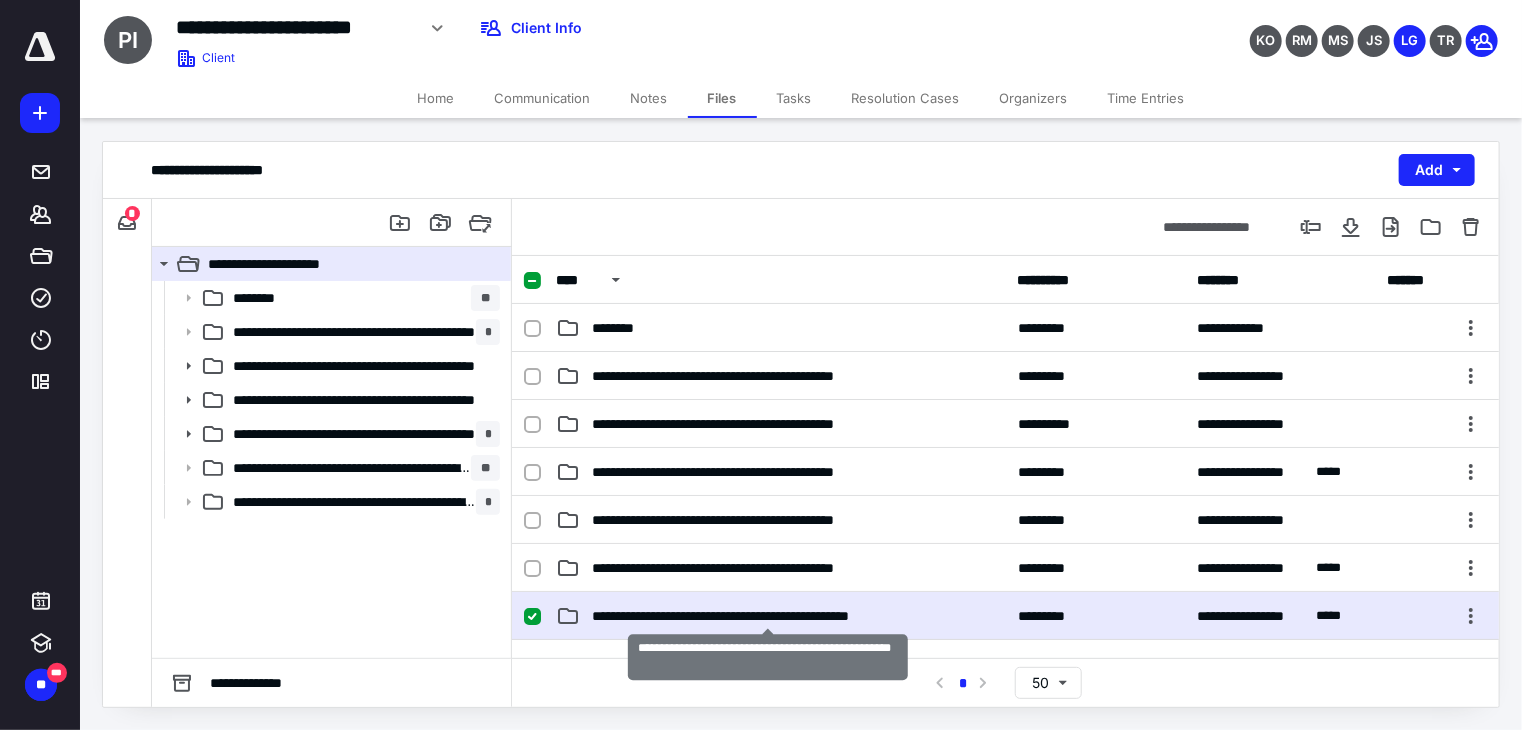 click on "**********" at bounding box center [768, 616] 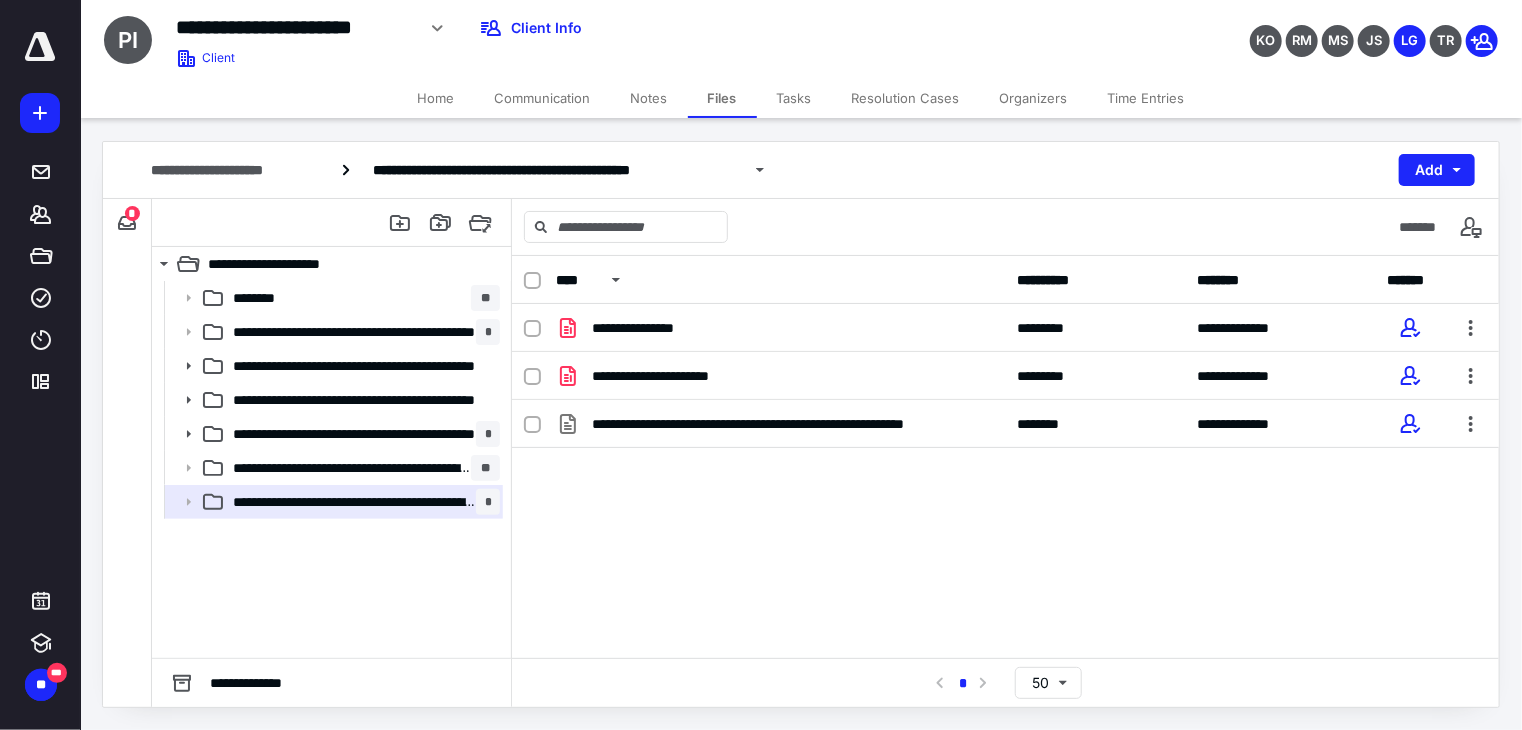 drag, startPoint x: 126, startPoint y: 216, endPoint x: 699, endPoint y: 475, distance: 628.81635 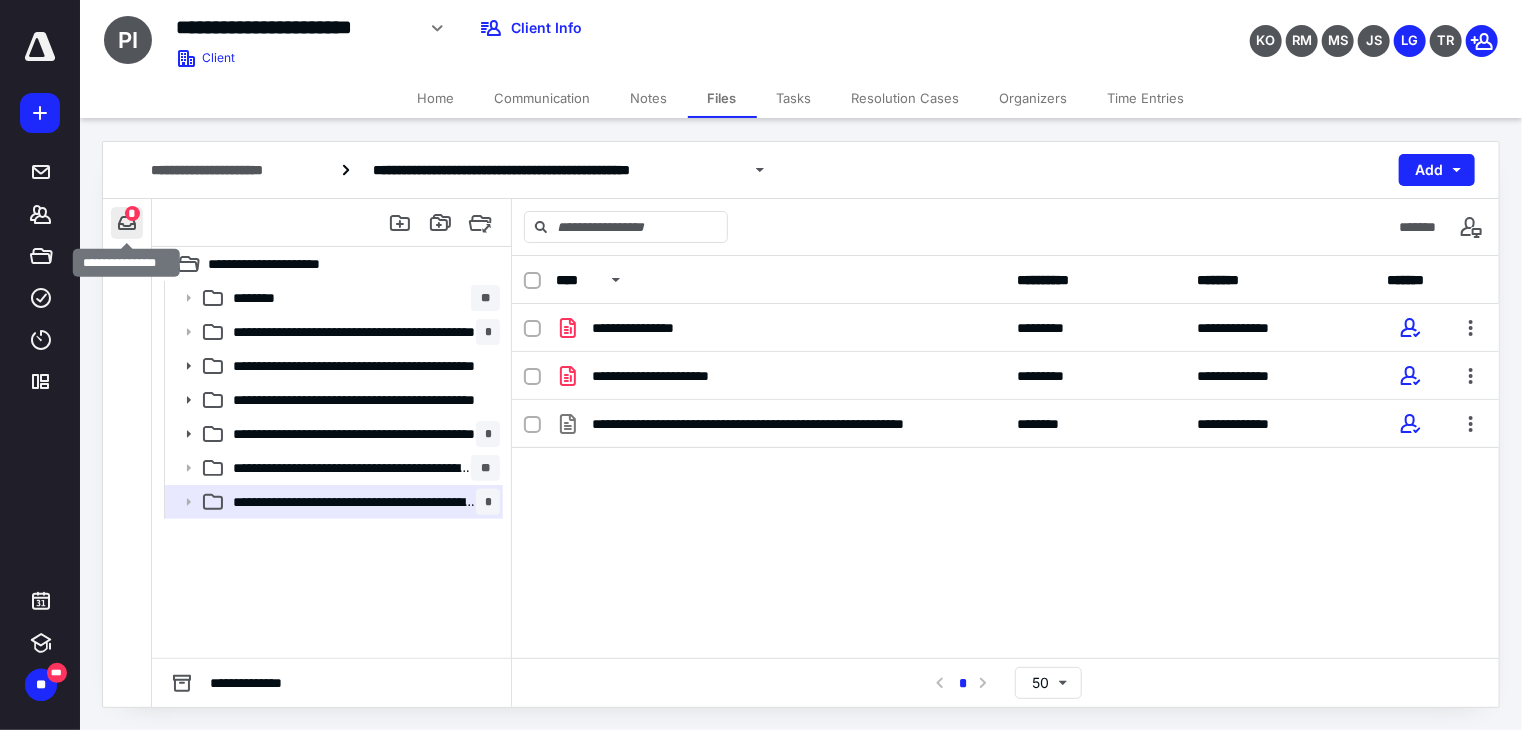 click at bounding box center [127, 223] 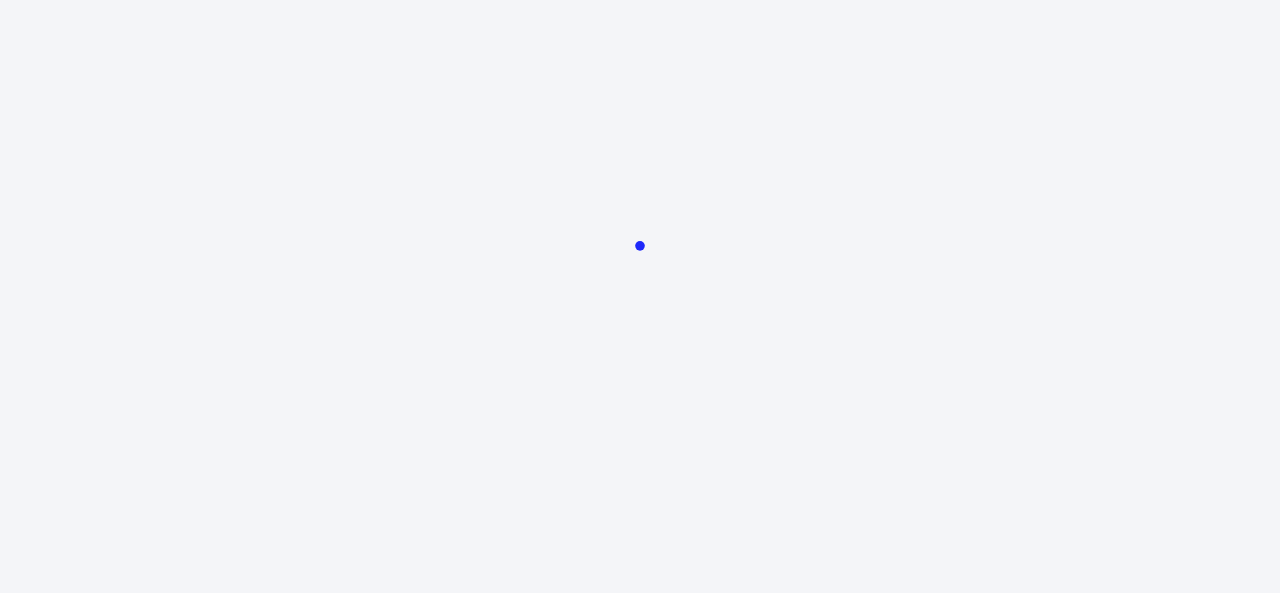 scroll, scrollTop: 0, scrollLeft: 0, axis: both 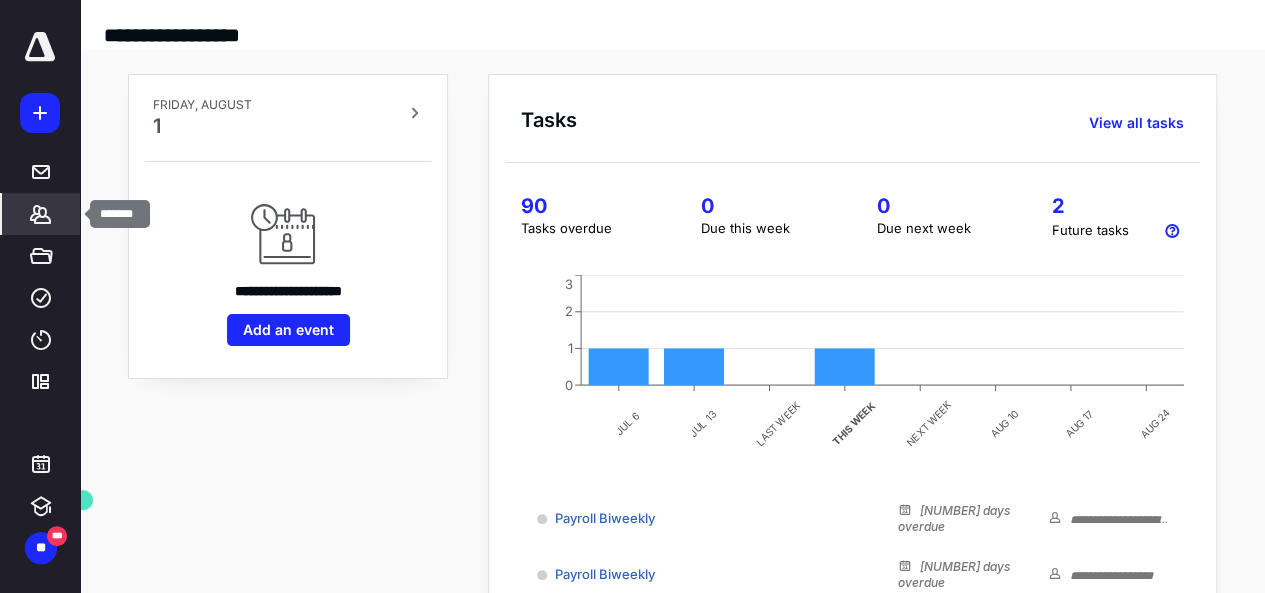click on "*******" at bounding box center [41, 214] 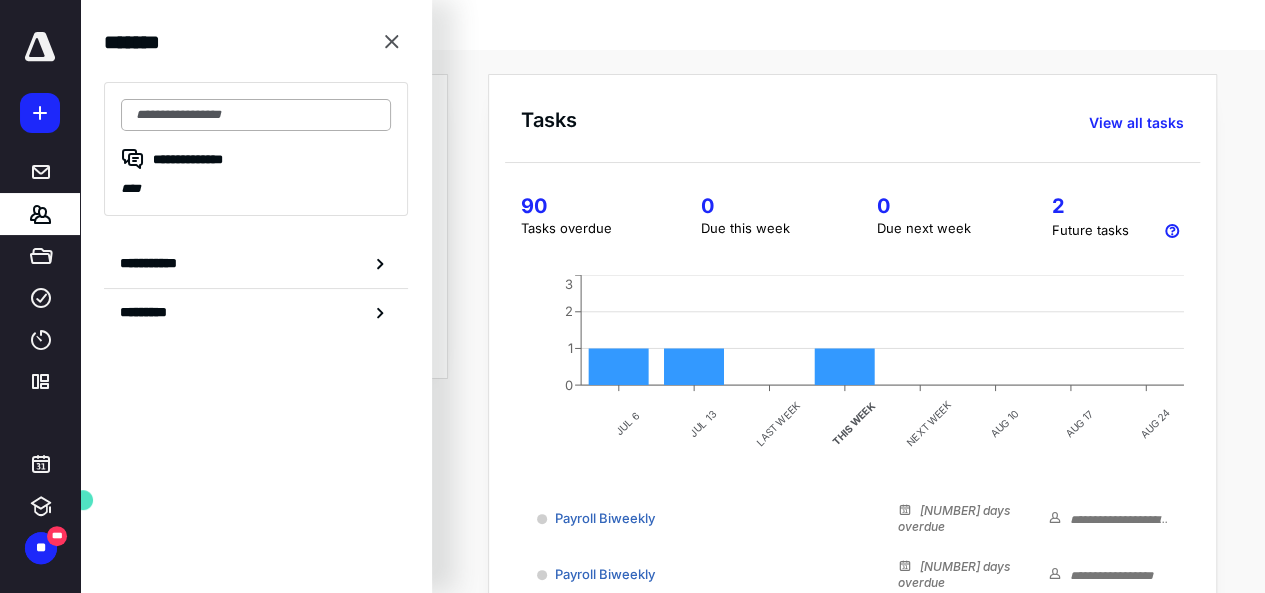 click at bounding box center [256, 115] 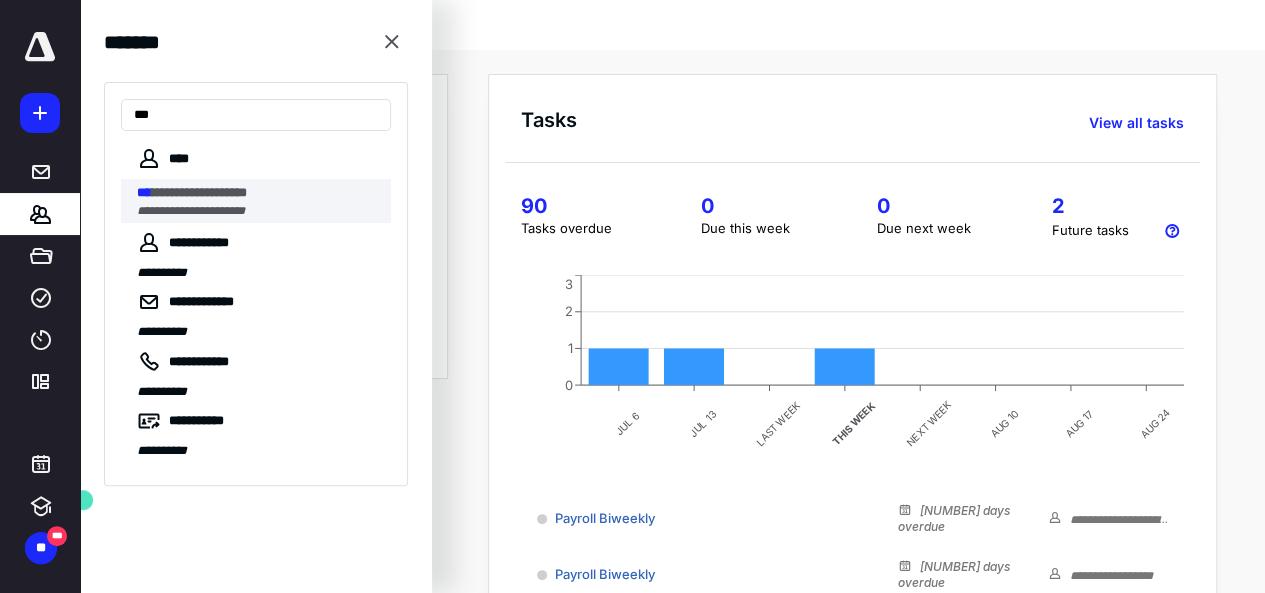 type on "***" 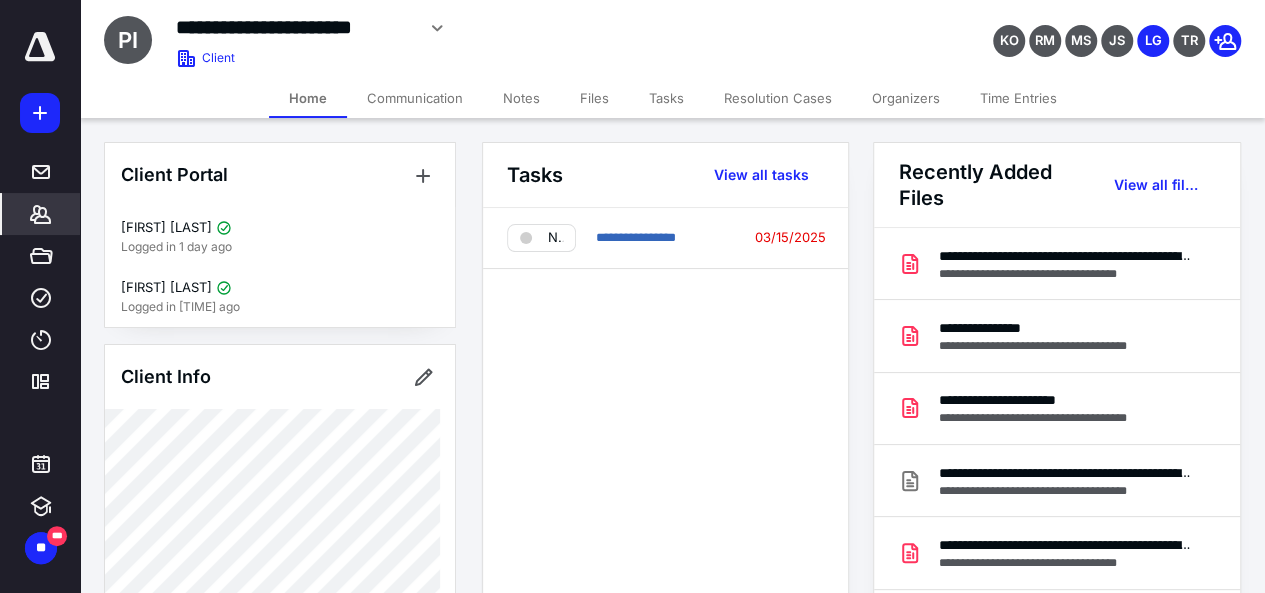 click on "View all files" at bounding box center (1157, 185) 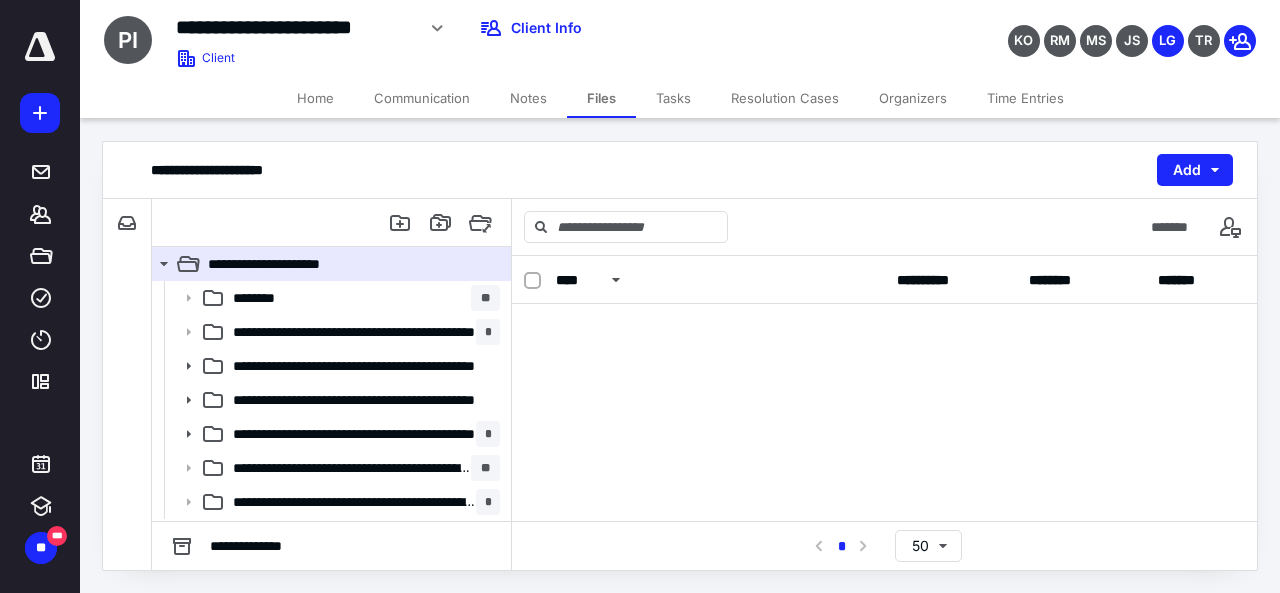 scroll, scrollTop: 214, scrollLeft: 0, axis: vertical 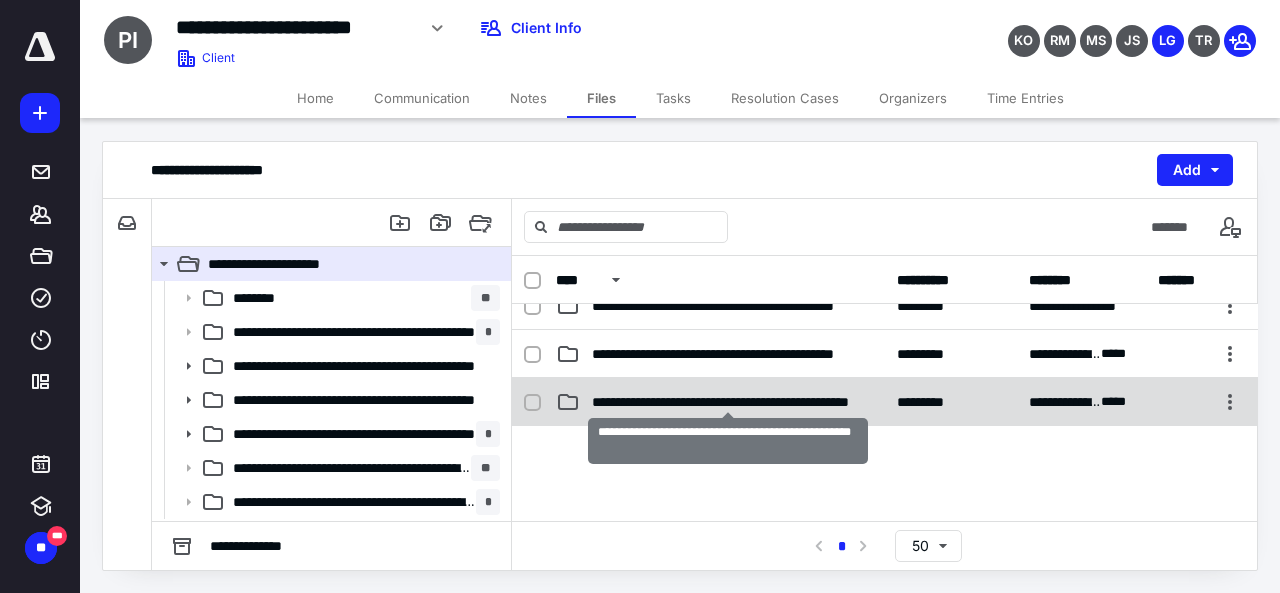 click on "**********" at bounding box center [728, 402] 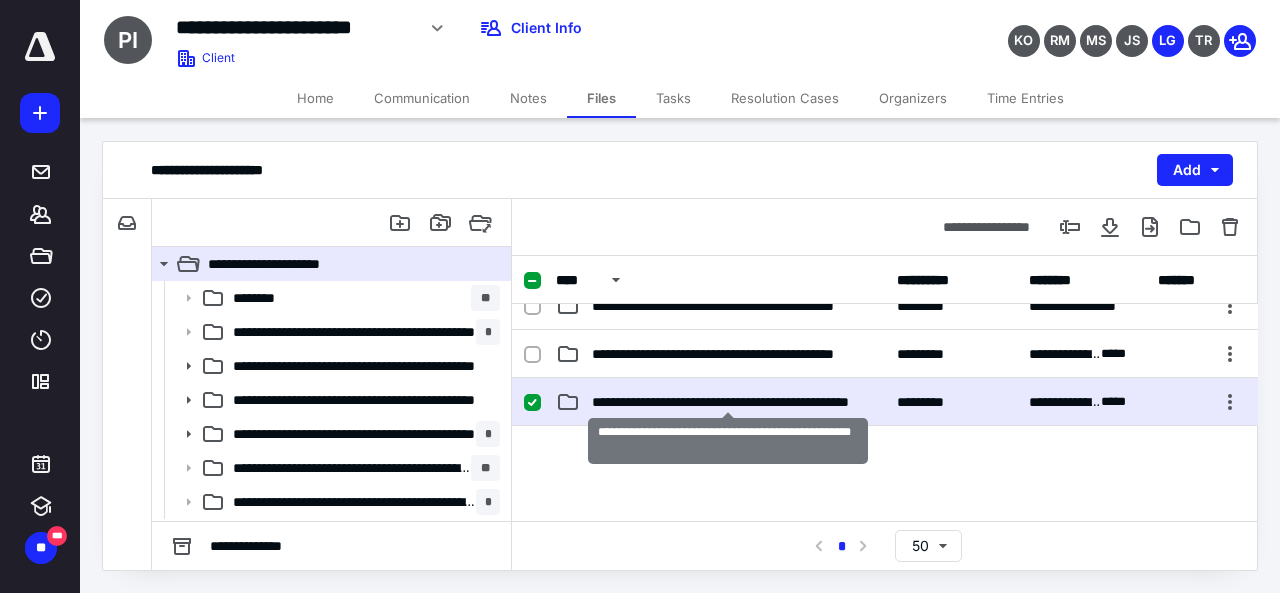 click on "**********" at bounding box center [728, 402] 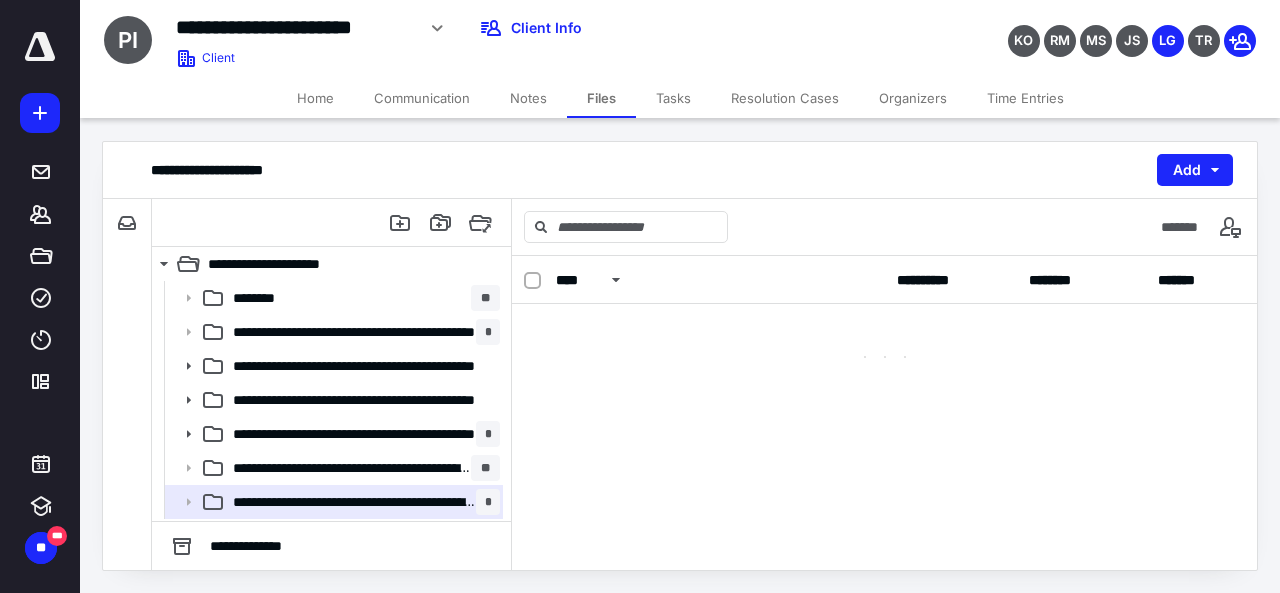 scroll, scrollTop: 0, scrollLeft: 0, axis: both 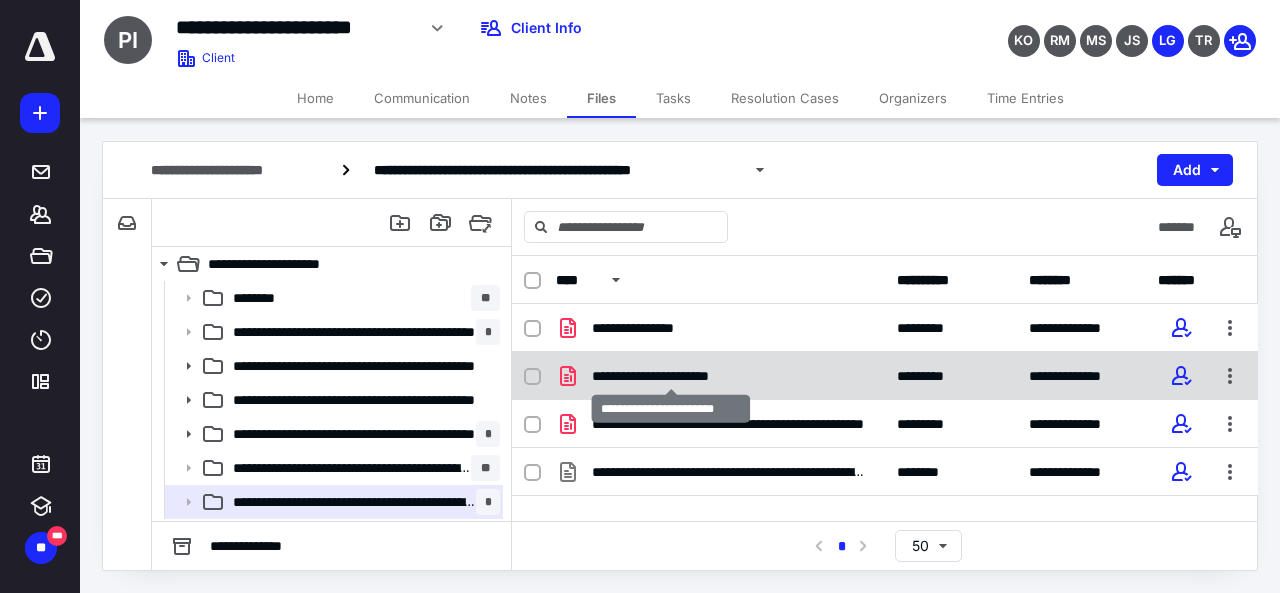 click on "**********" at bounding box center (672, 376) 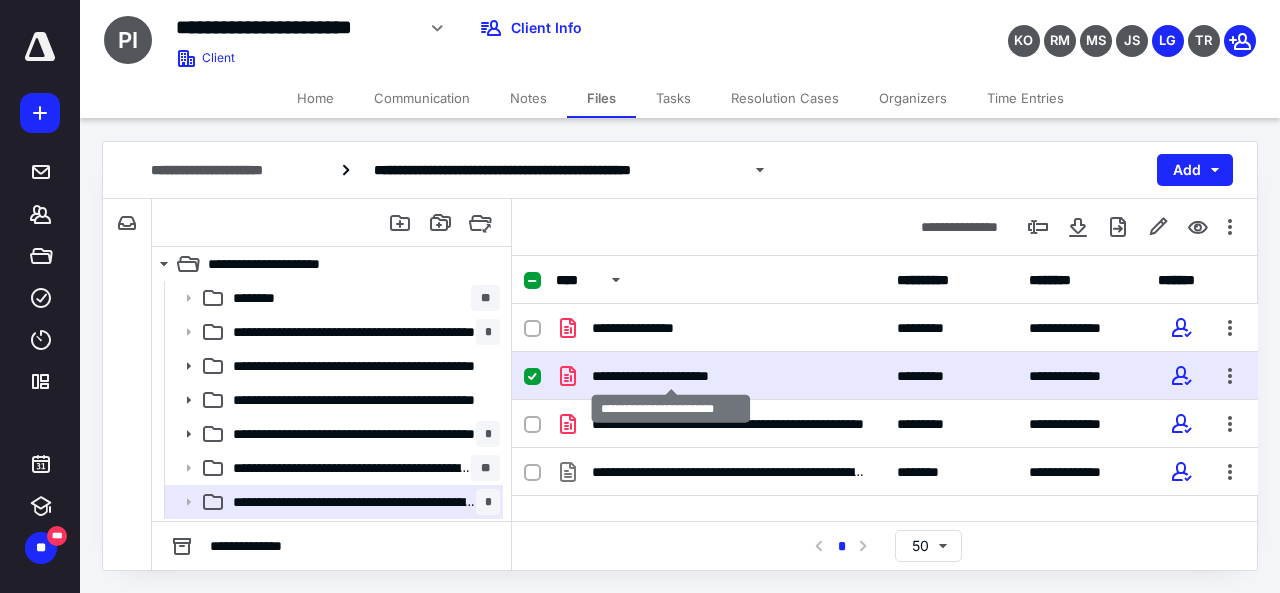 click on "**********" at bounding box center [672, 376] 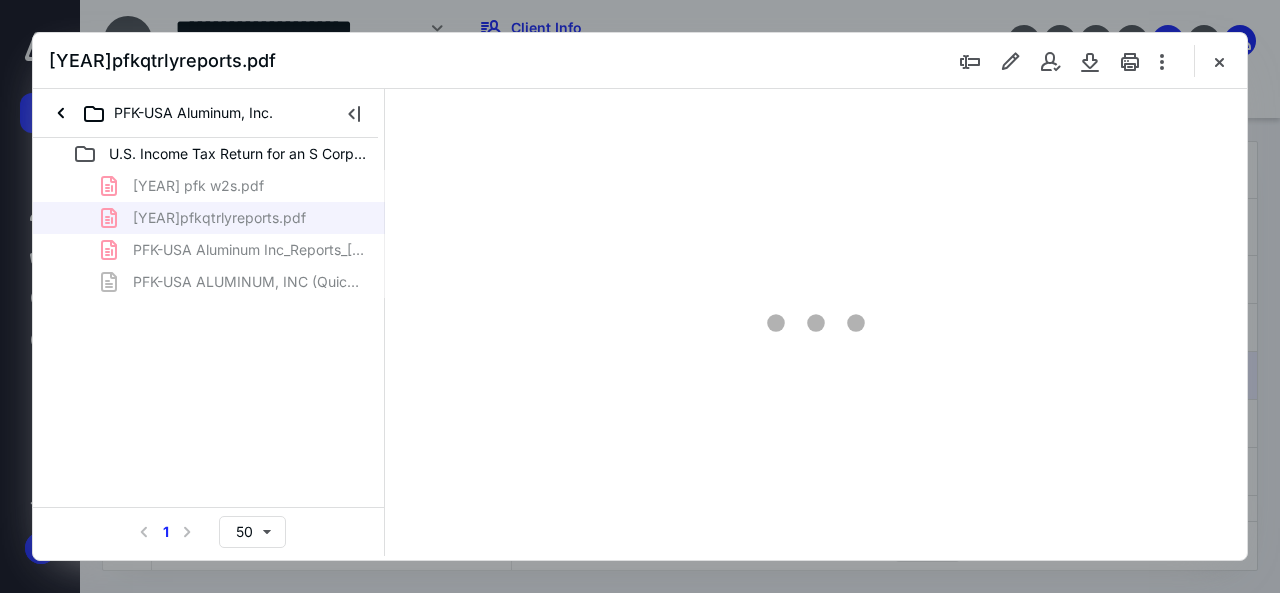 scroll, scrollTop: 0, scrollLeft: 0, axis: both 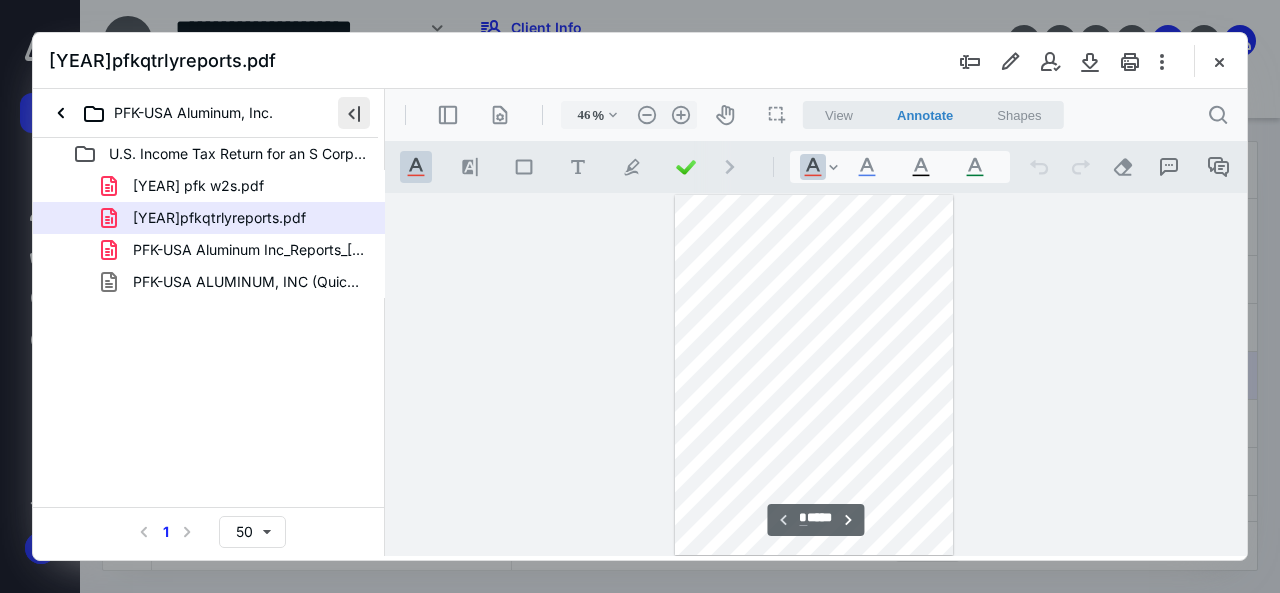 click at bounding box center [354, 113] 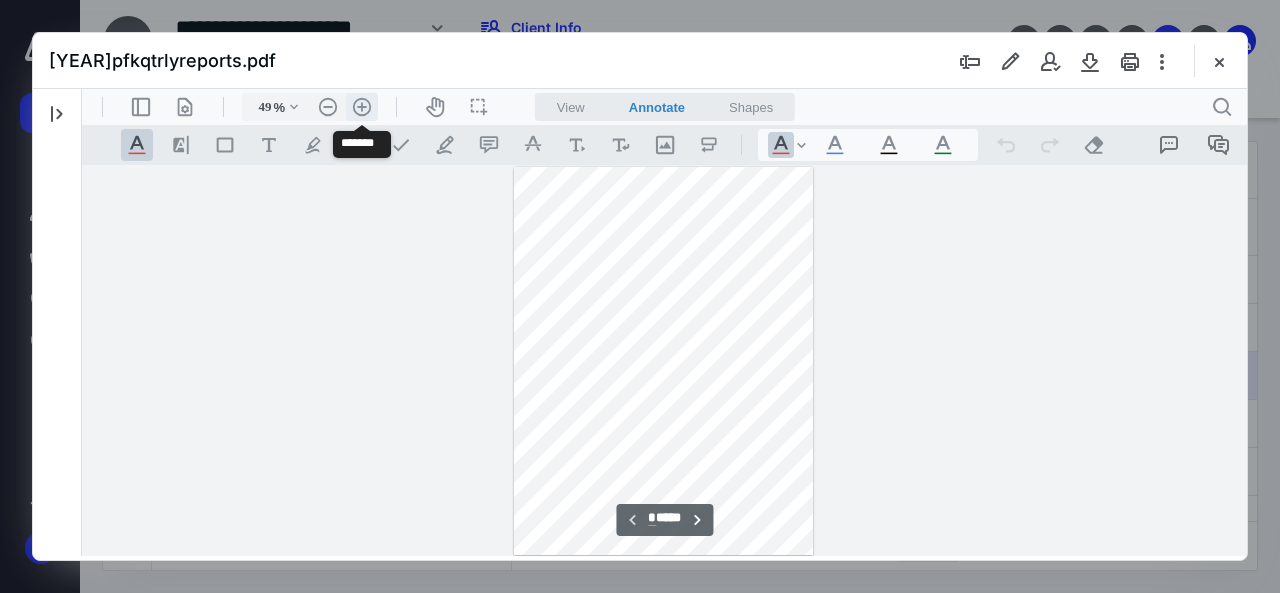 click on ".cls-1{fill:#abb0c4;} icon - header - zoom - in - line" at bounding box center (362, 107) 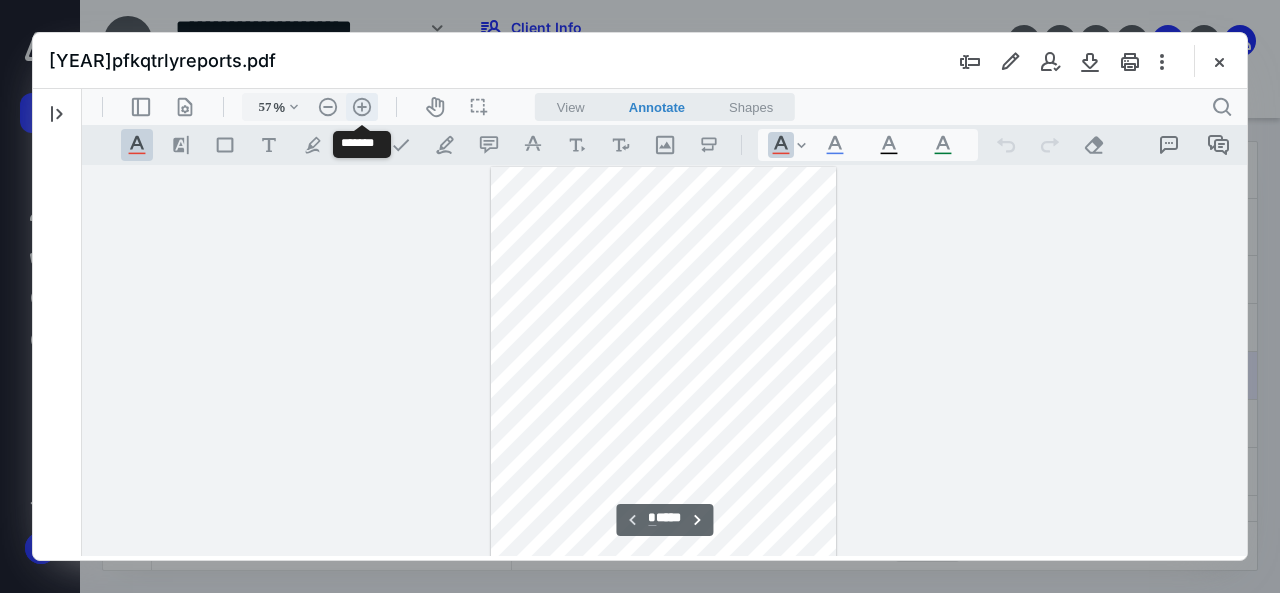 click on ".cls-1{fill:#abb0c4;} icon - header - zoom - in - line" at bounding box center [362, 107] 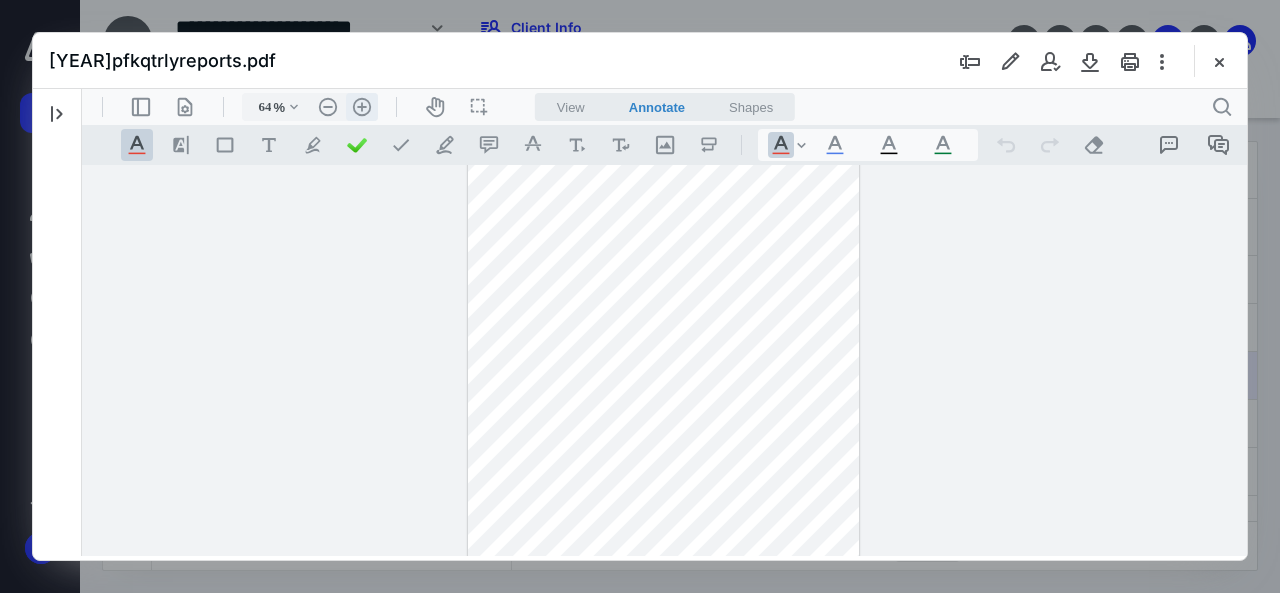 click on ".cls-1{fill:#abb0c4;} icon - header - zoom - in - line" at bounding box center [362, 107] 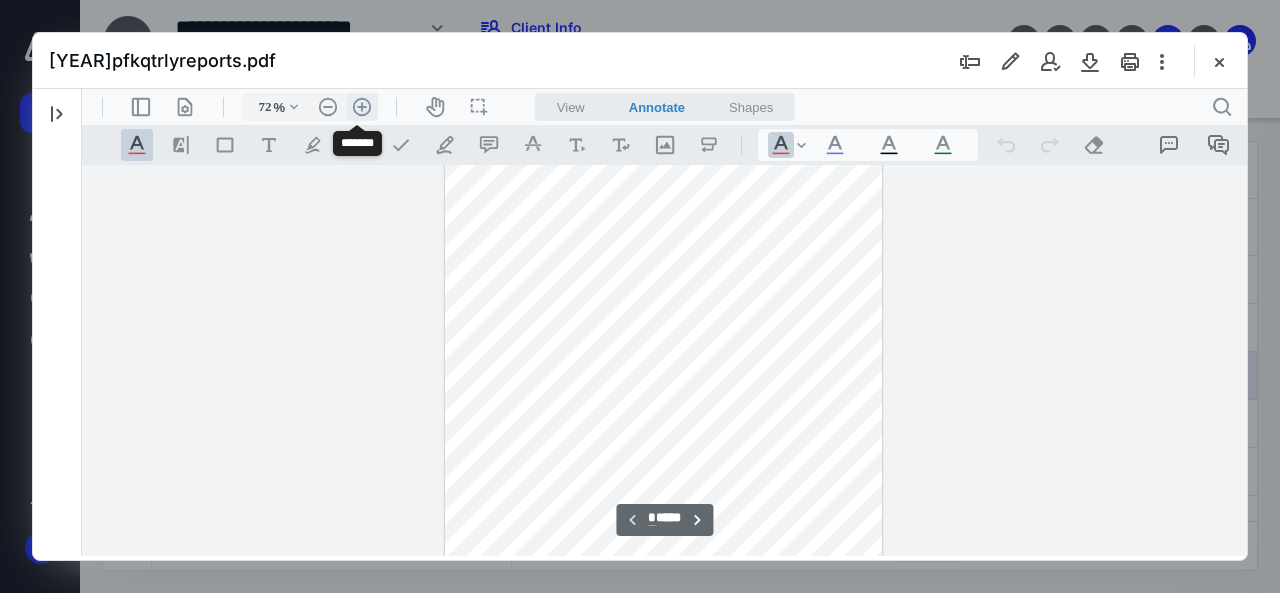 click on ".cls-1{fill:#abb0c4;} icon - header - zoom - in - line" at bounding box center [362, 107] 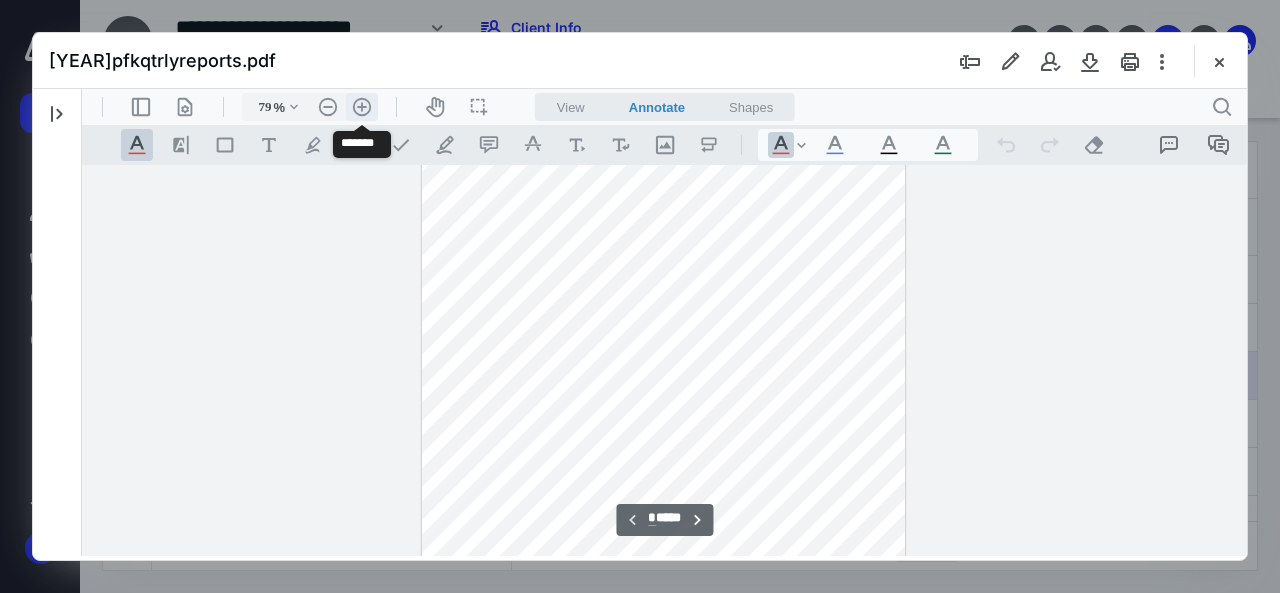 click on ".cls-1{fill:#abb0c4;} icon - header - zoom - in - line" at bounding box center (362, 107) 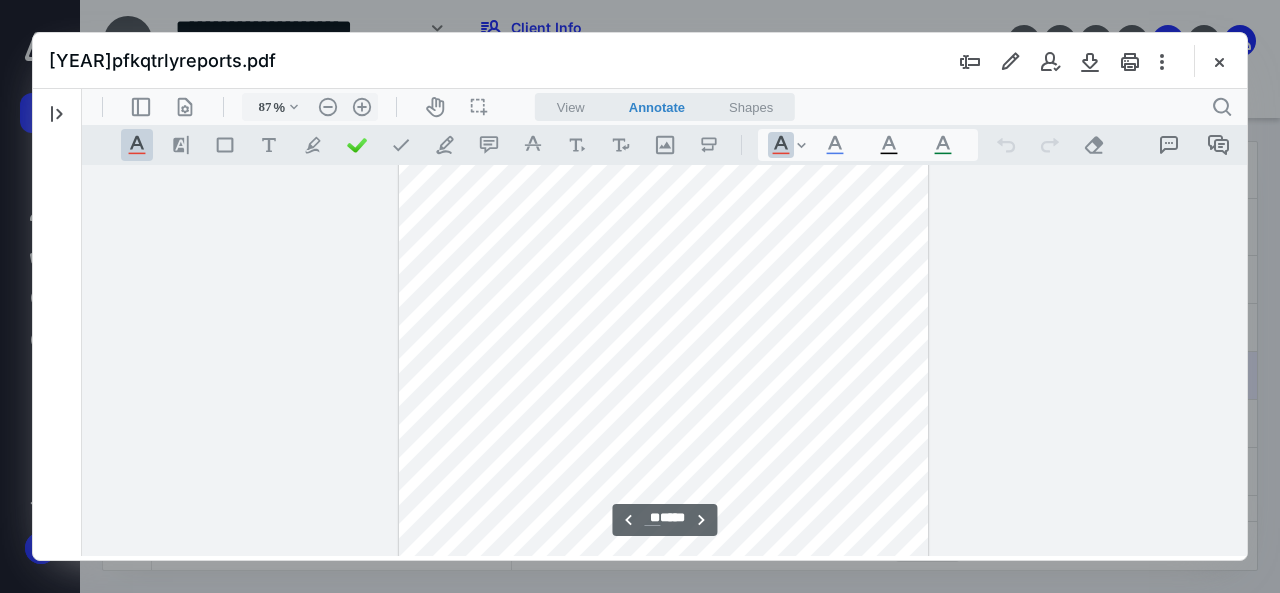scroll, scrollTop: 13600, scrollLeft: 0, axis: vertical 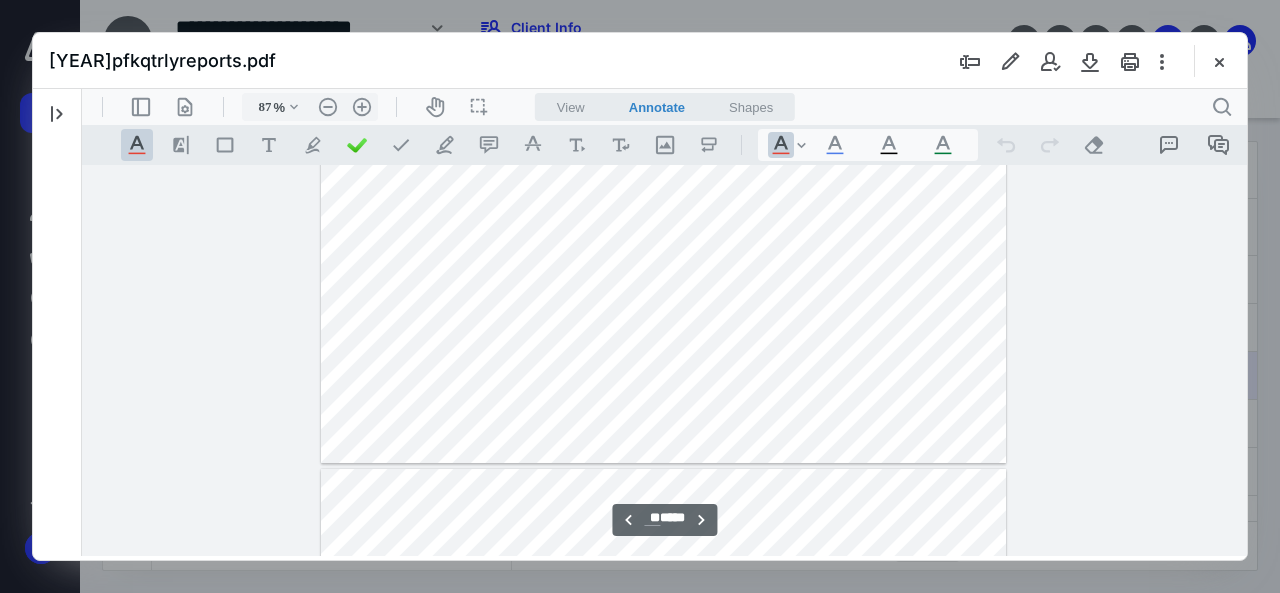 type on "**" 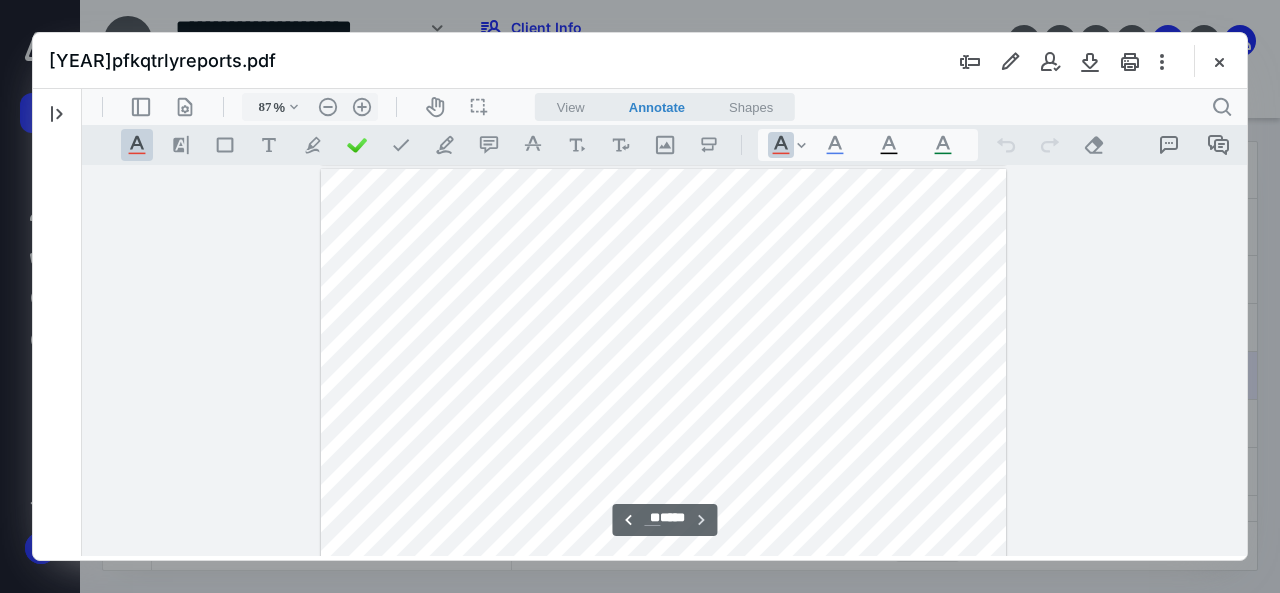 scroll, scrollTop: 14944, scrollLeft: 0, axis: vertical 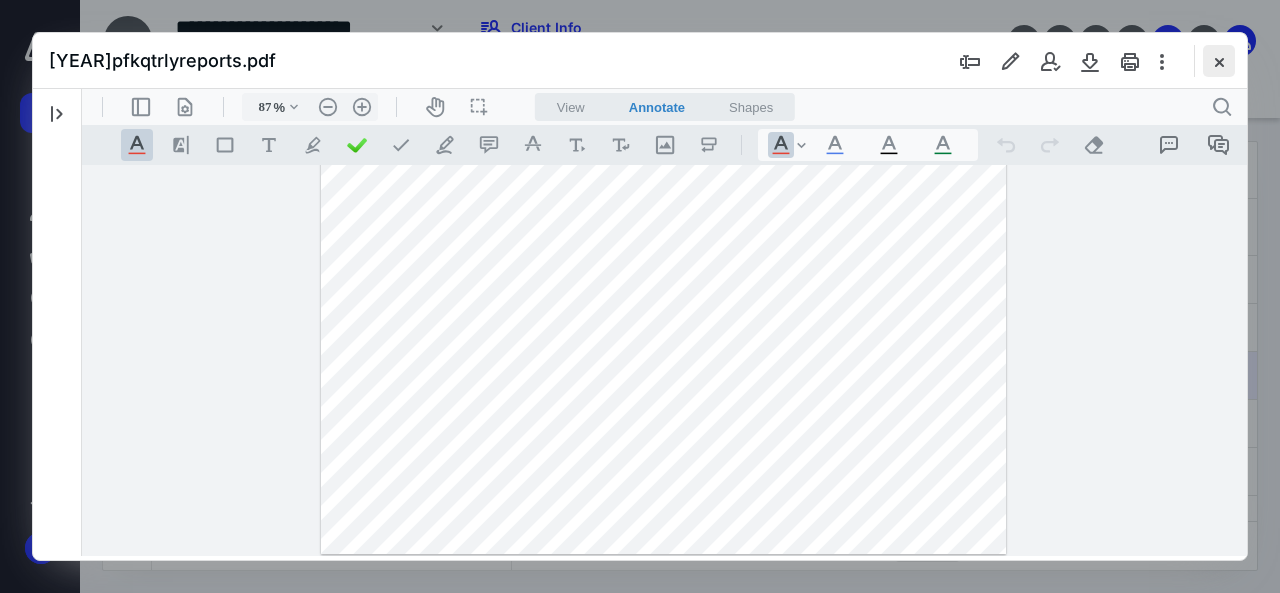 click at bounding box center [1219, 61] 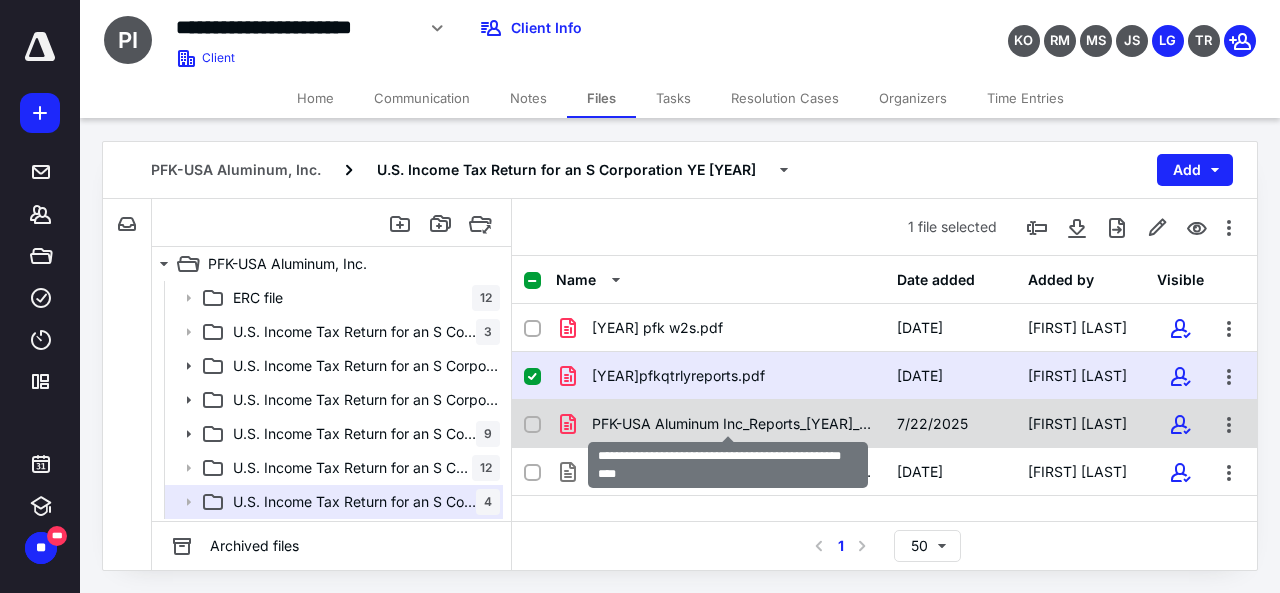click on "PFK-USA Aluminum Inc_Reports_[YEAR]_[MONTH]-[DAY]_[HOUR]-[MINUTE]-[SECOND]_pm.pdf" at bounding box center (732, 424) 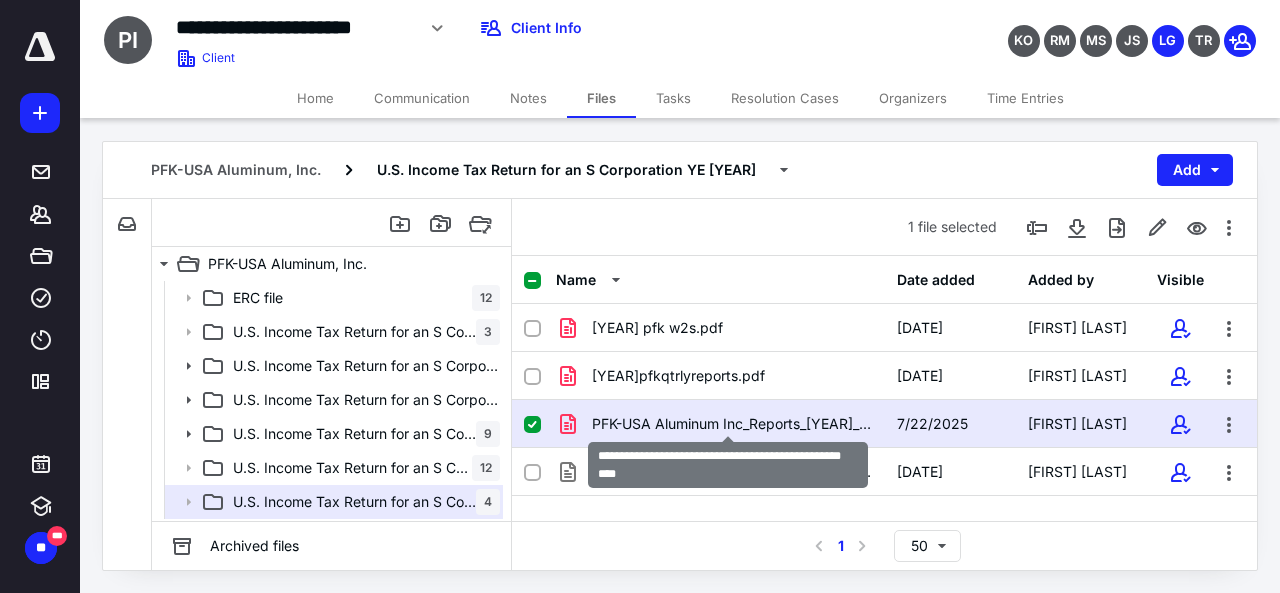 click on "PFK-USA Aluminum Inc_Reports_[YEAR]_[MONTH]-[DAY]_[HOUR]-[MINUTE]-[SECOND]_pm.pdf" at bounding box center [732, 424] 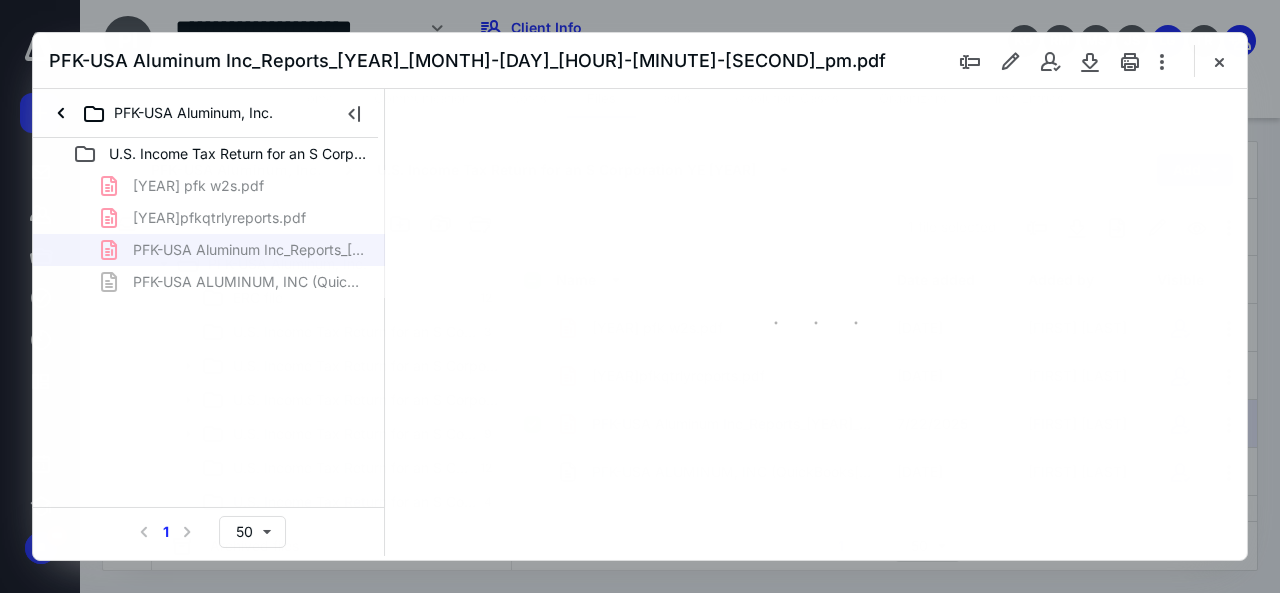 scroll, scrollTop: 0, scrollLeft: 0, axis: both 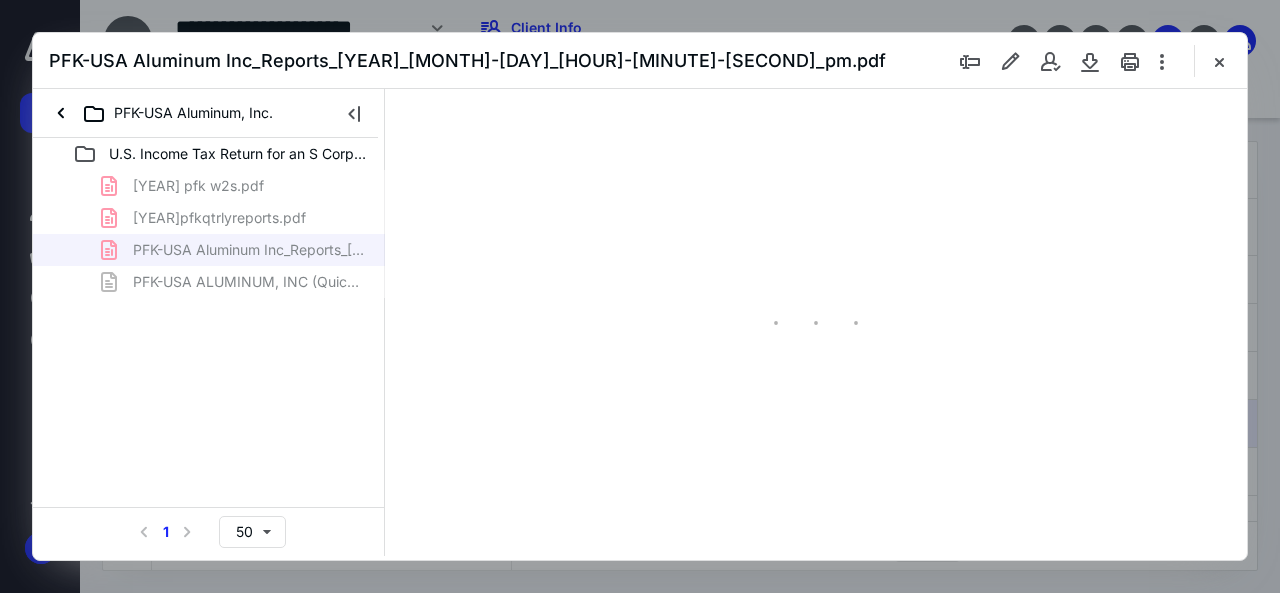 type on "61" 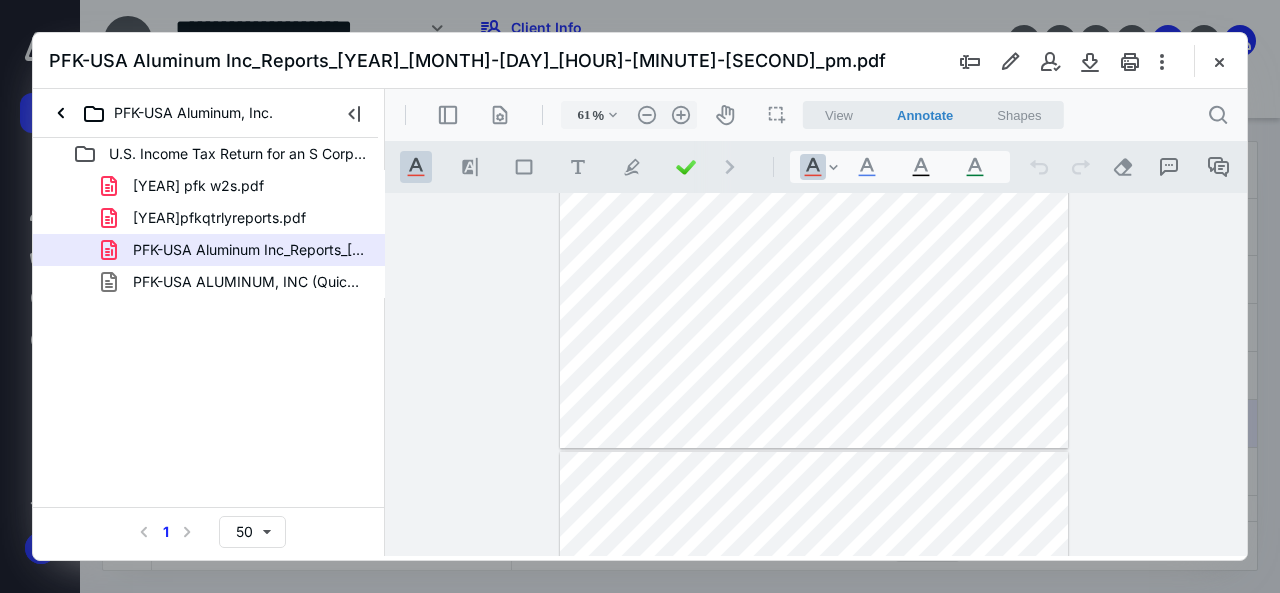 scroll, scrollTop: 206, scrollLeft: 0, axis: vertical 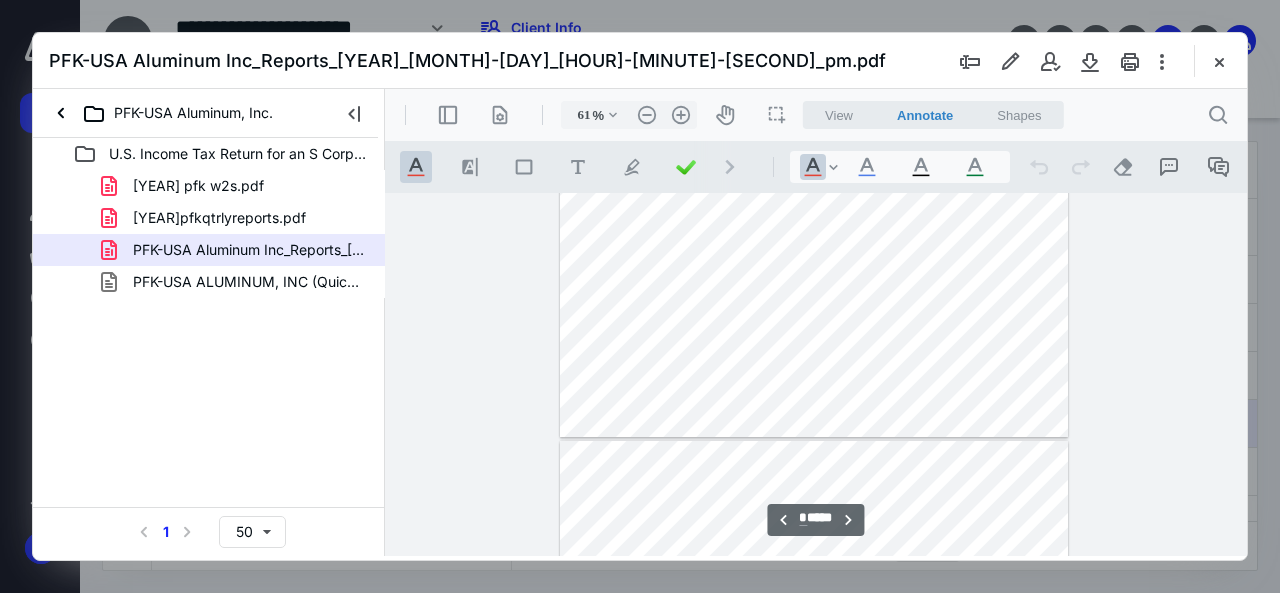 type on "*" 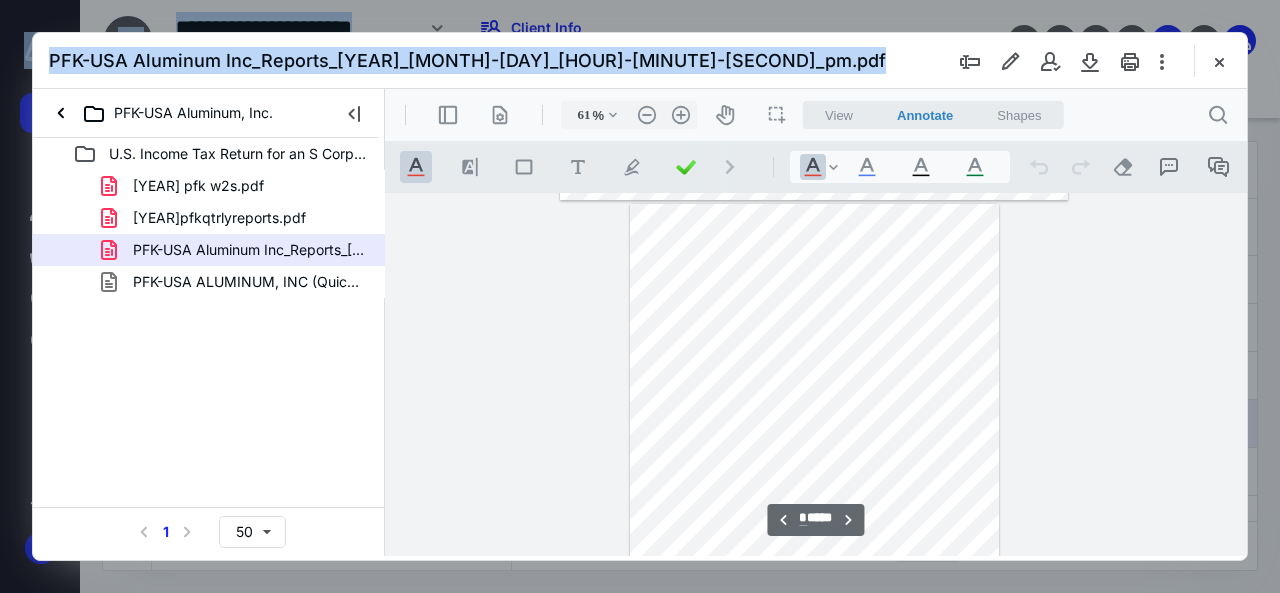drag, startPoint x: 850, startPoint y: 44, endPoint x: 881, endPoint y: -27, distance: 77.47257 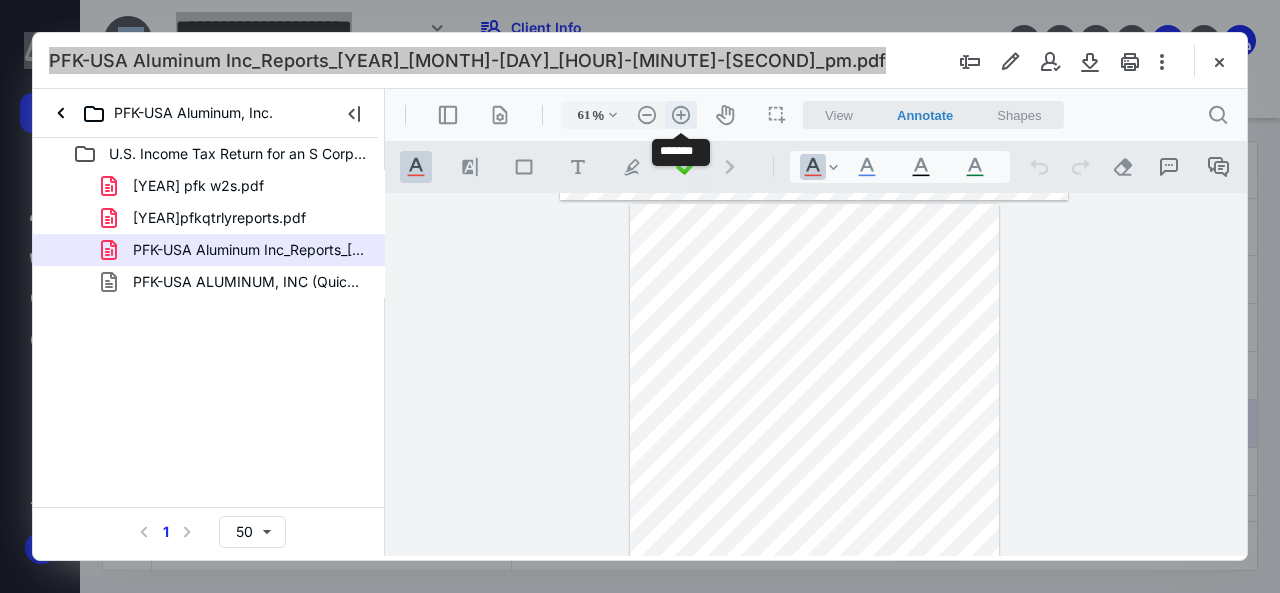 click on ".cls-1{fill:#abb0c4;} icon - header - zoom - in - line" at bounding box center [681, 115] 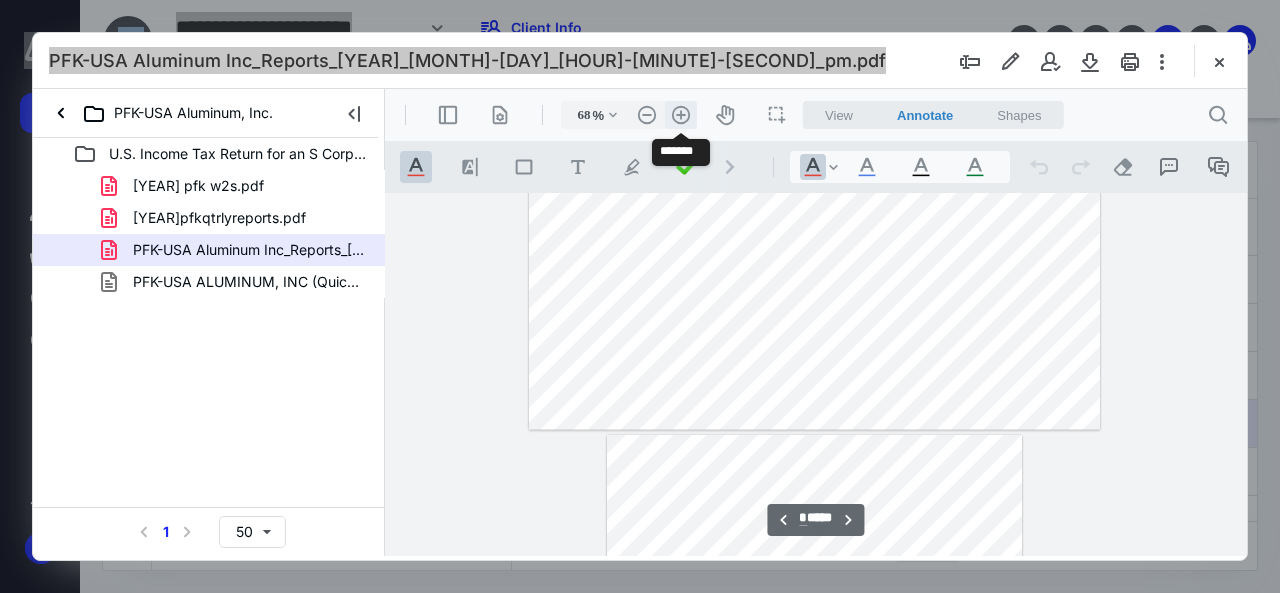 click on ".cls-1{fill:#abb0c4;} icon - header - zoom - in - line" at bounding box center (681, 115) 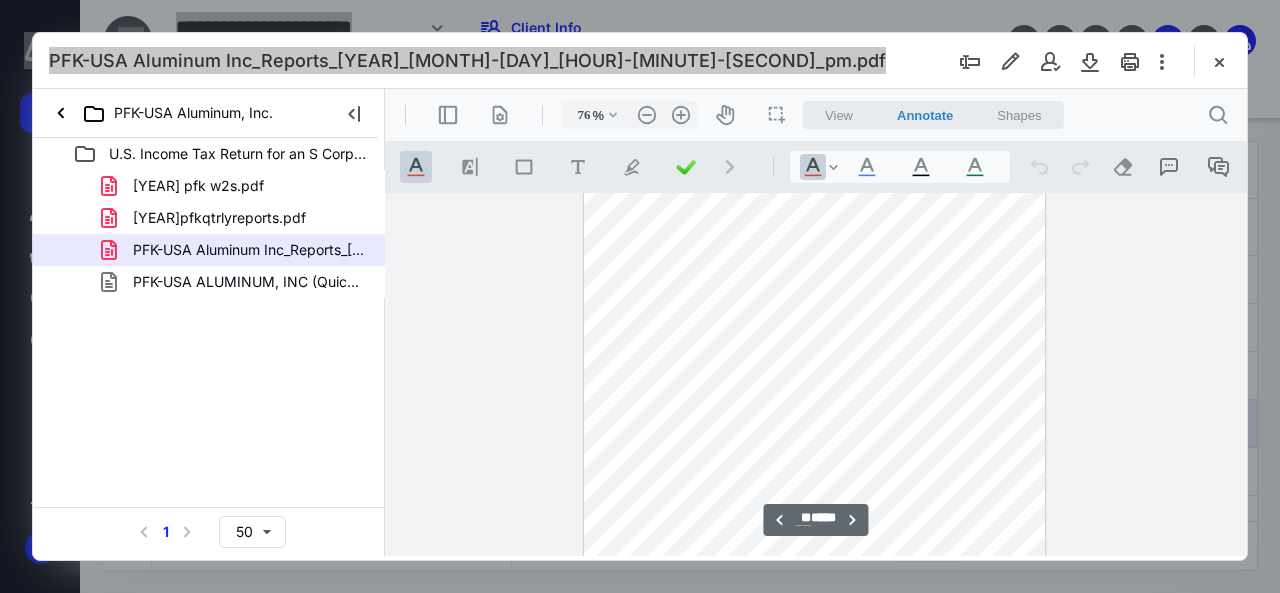 type on "**" 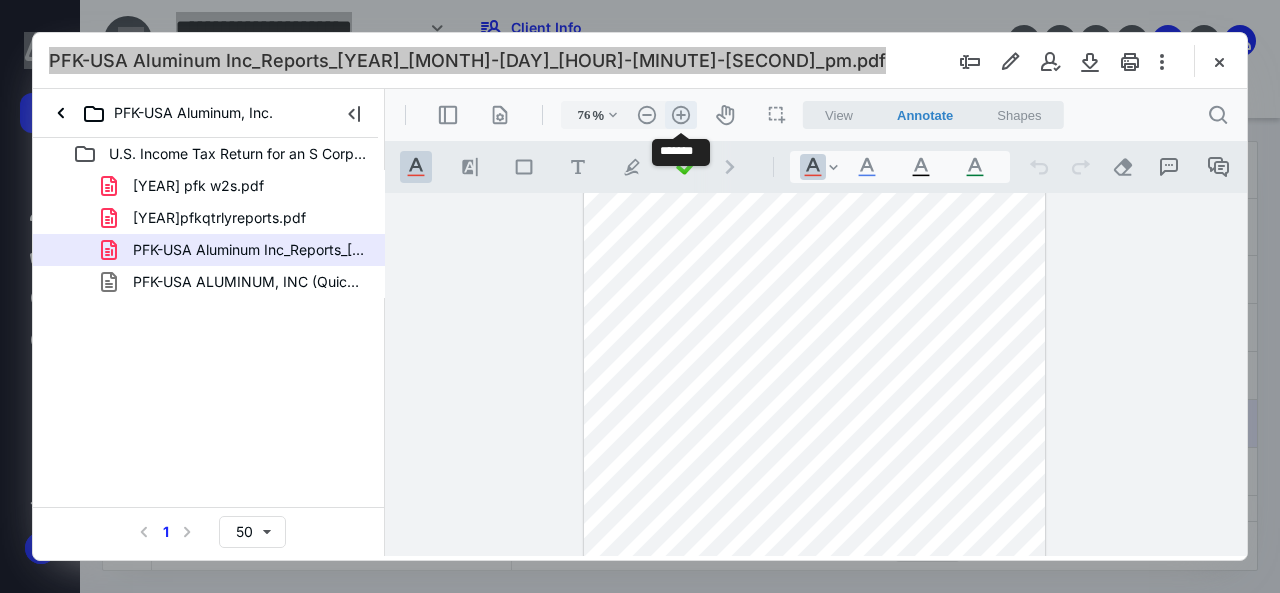 click on ".cls-1{fill:#abb0c4;} icon - header - zoom - in - line" at bounding box center [681, 115] 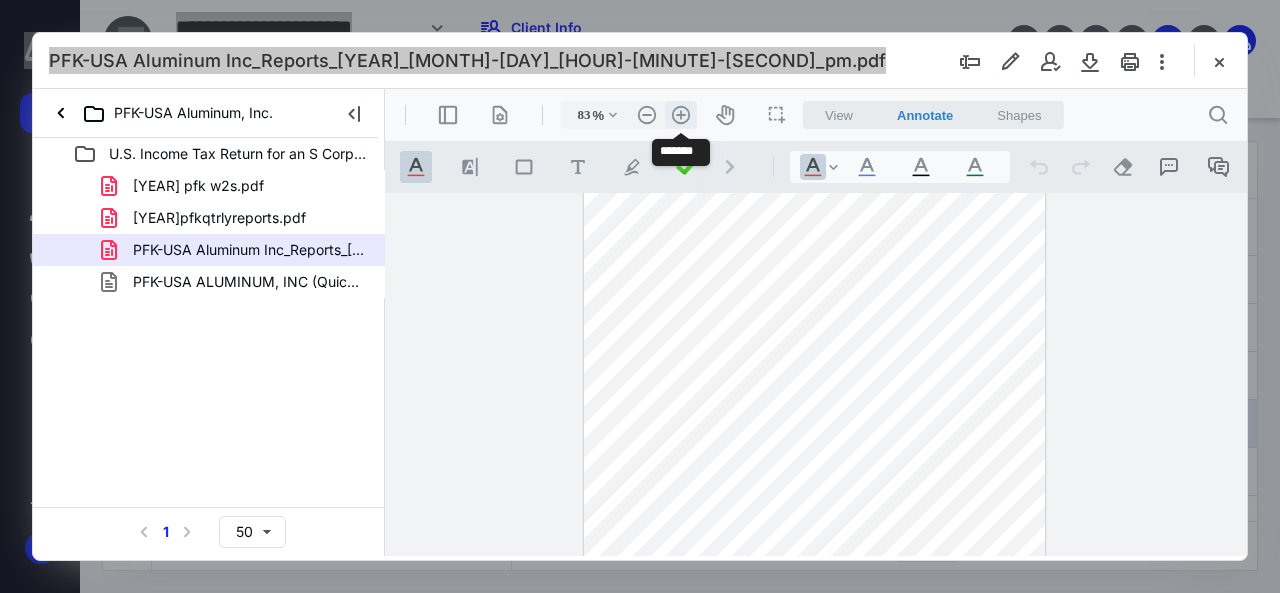scroll, scrollTop: 12533, scrollLeft: 0, axis: vertical 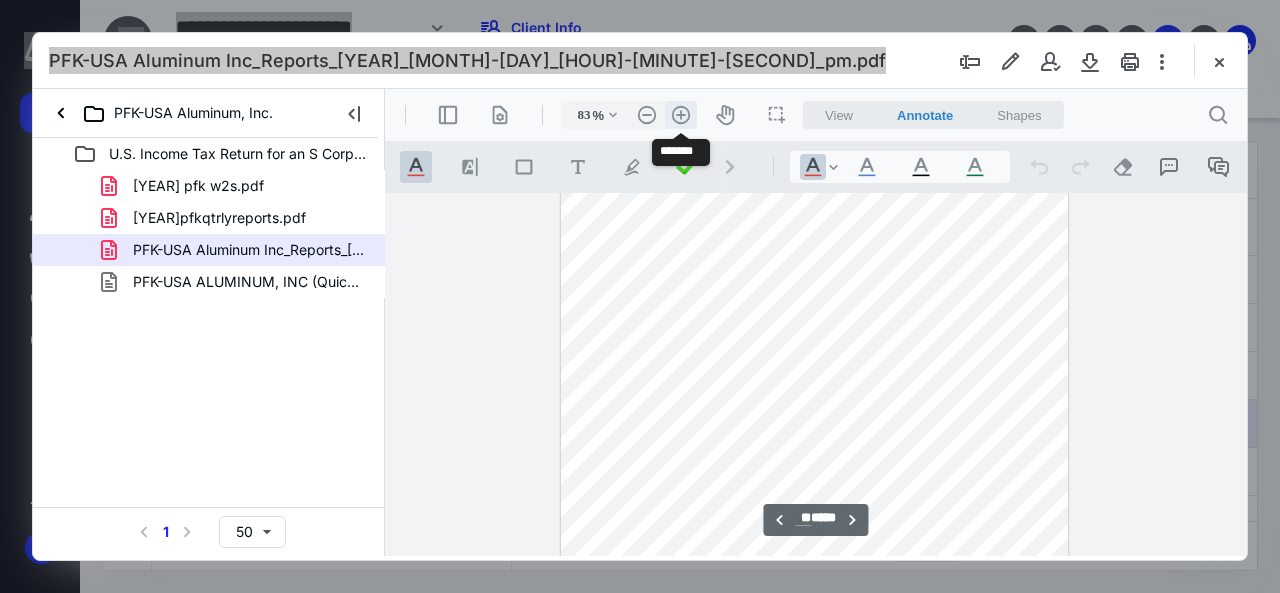 click on ".cls-1{fill:#abb0c4;} icon - header - zoom - in - line" at bounding box center (681, 115) 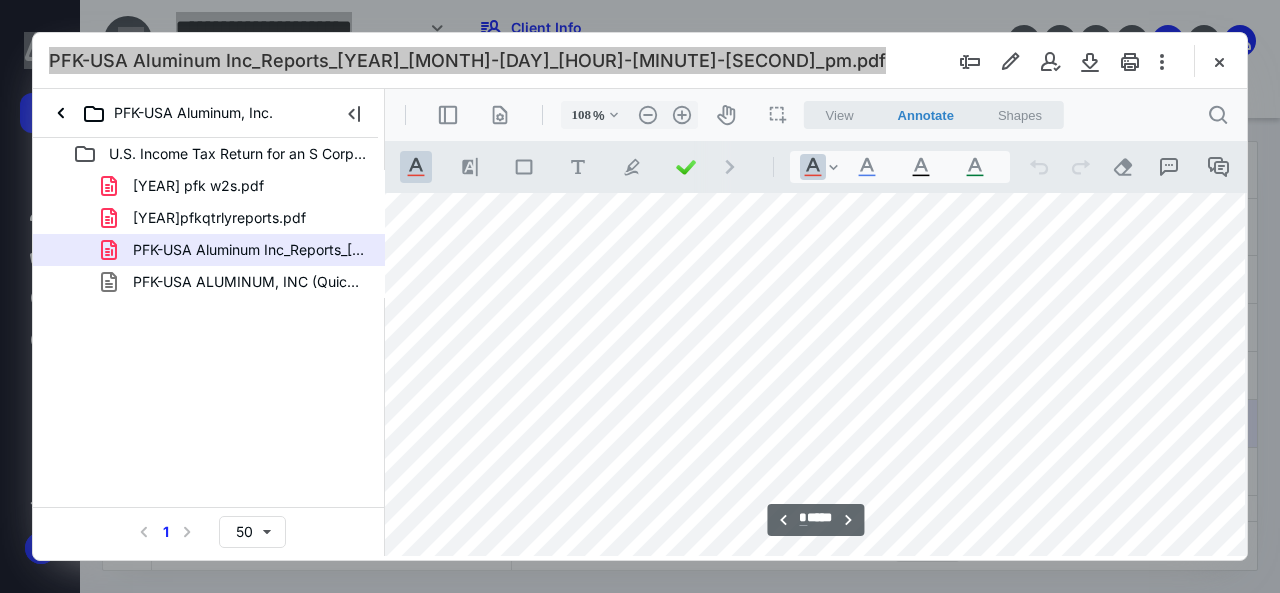 scroll, scrollTop: 2454, scrollLeft: 32, axis: both 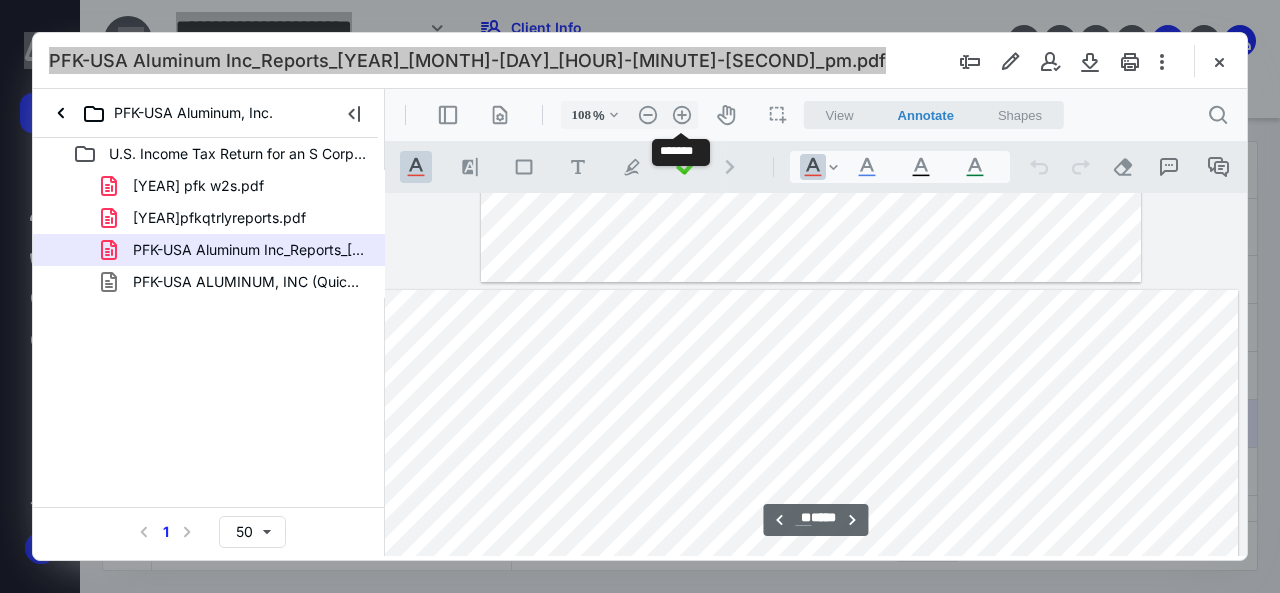 type on "**" 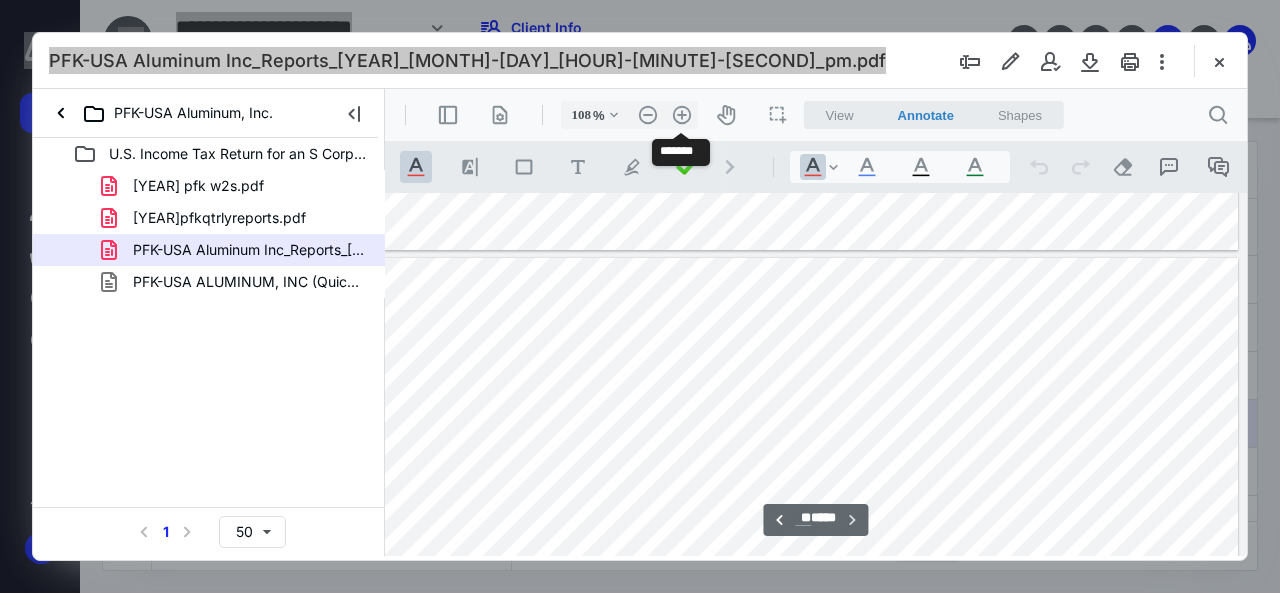 scroll, scrollTop: 38626, scrollLeft: 32, axis: both 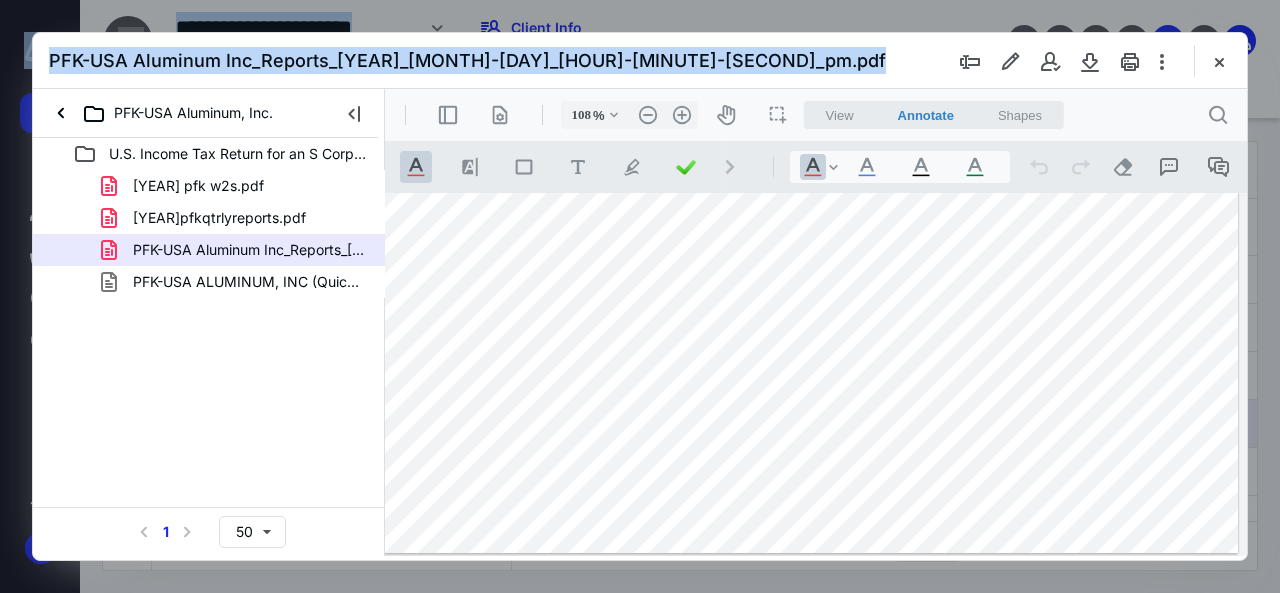 drag, startPoint x: 1223, startPoint y: 63, endPoint x: 1076, endPoint y: 59, distance: 147.05441 